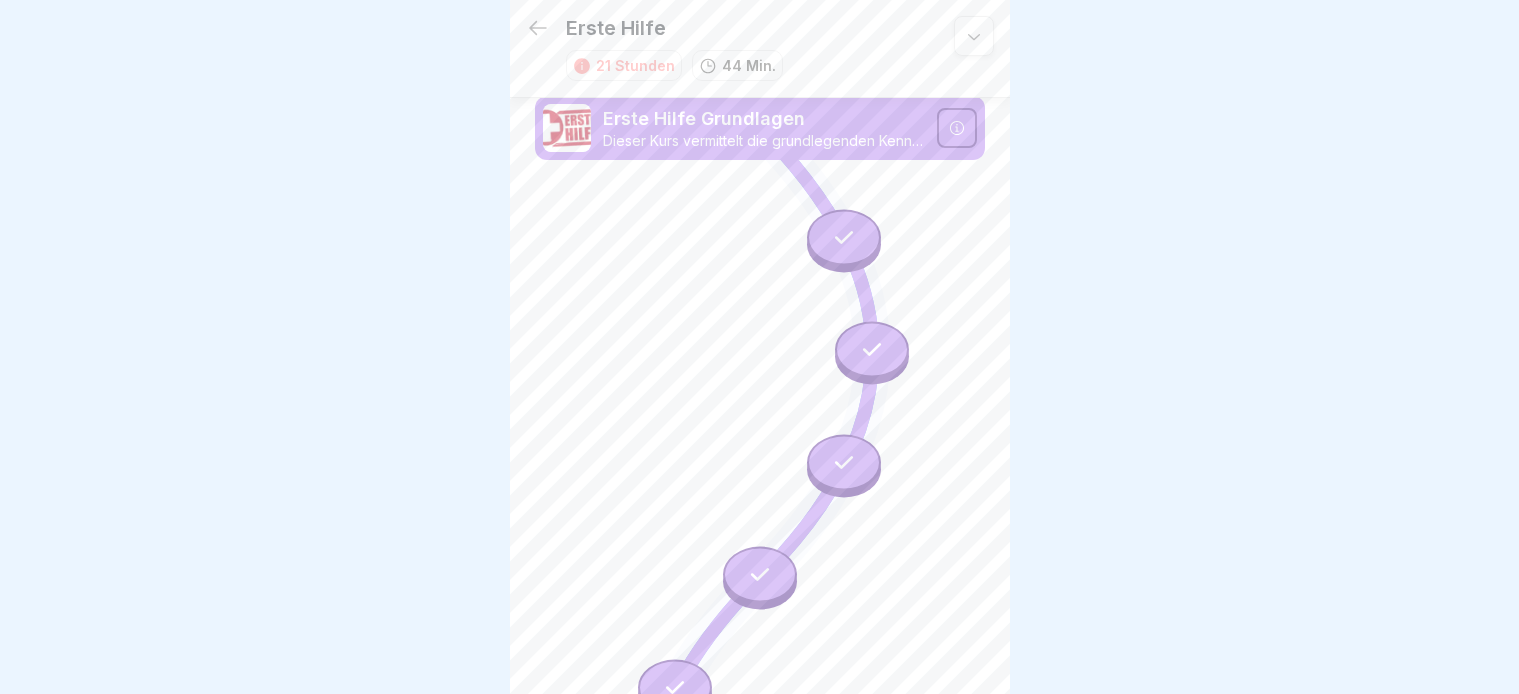 scroll, scrollTop: 9, scrollLeft: 0, axis: vertical 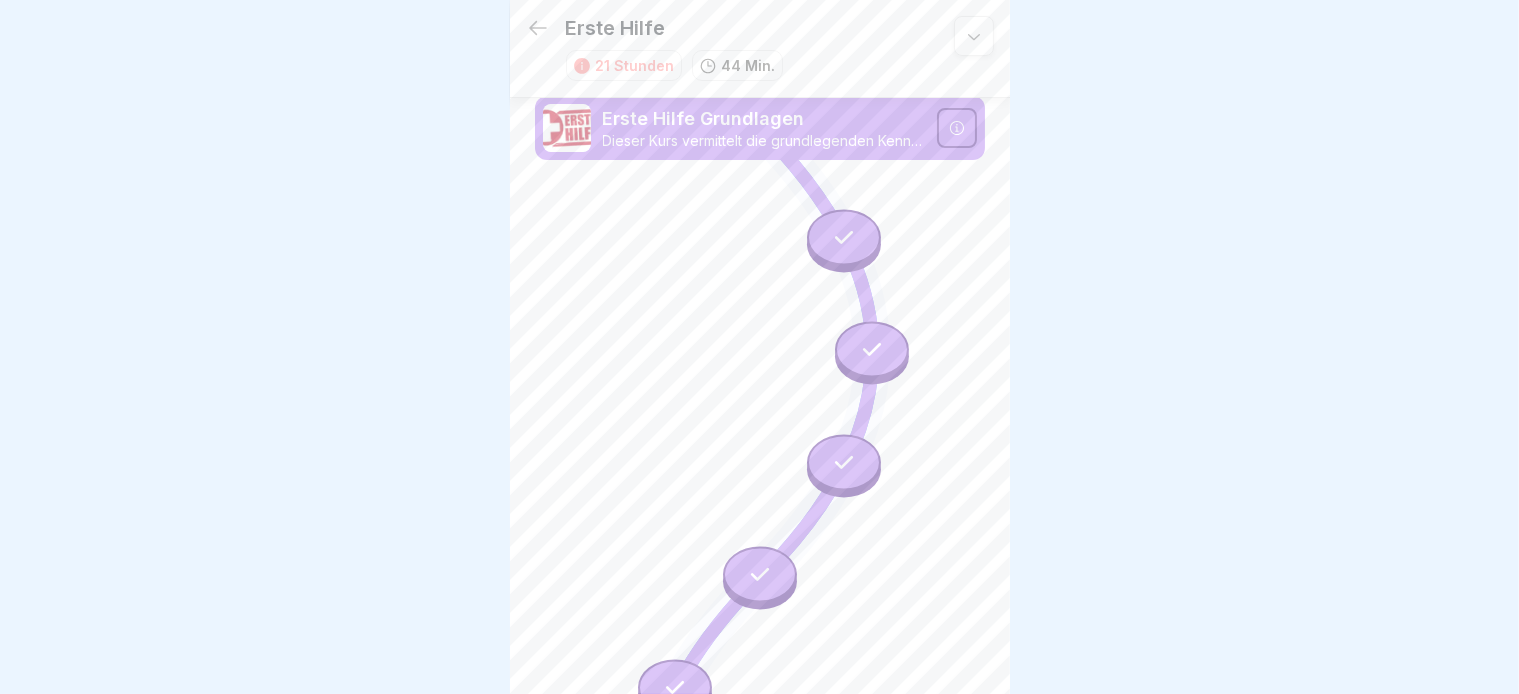 click 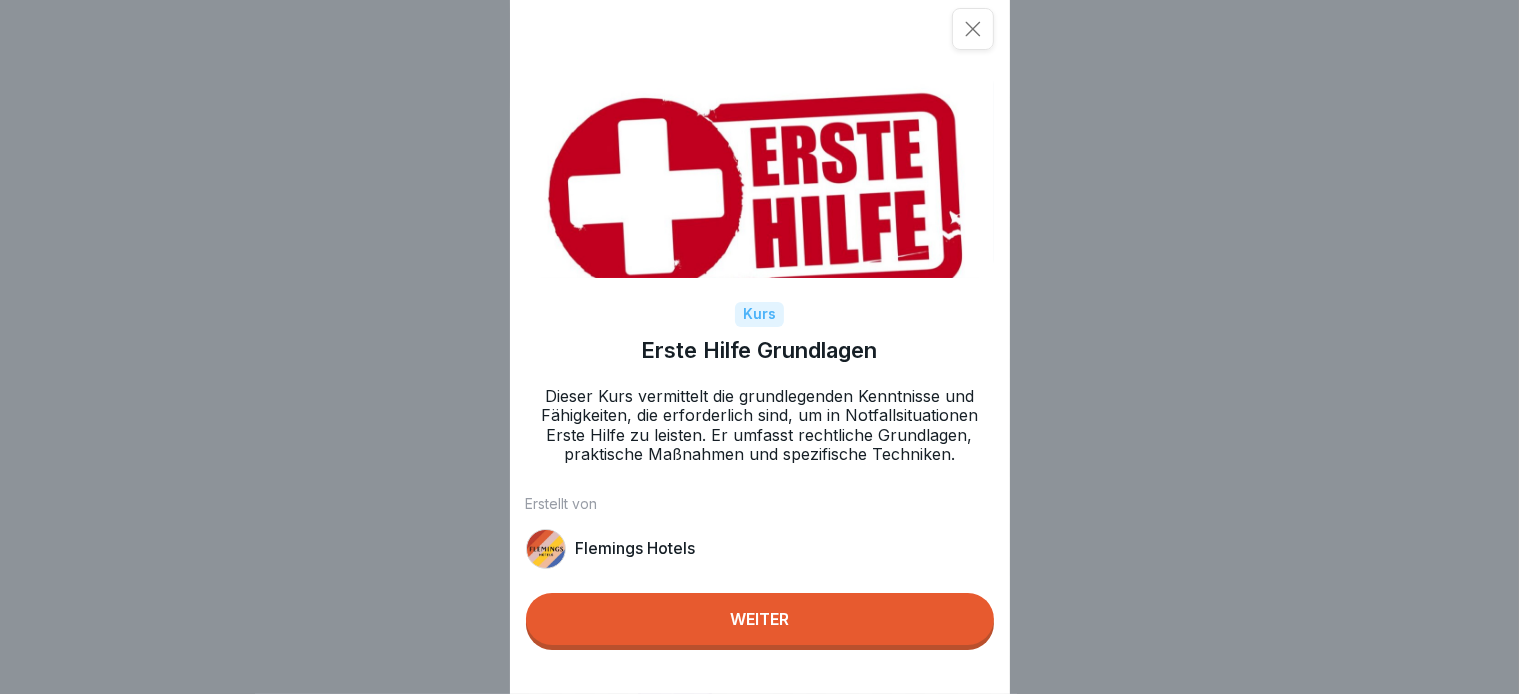 click 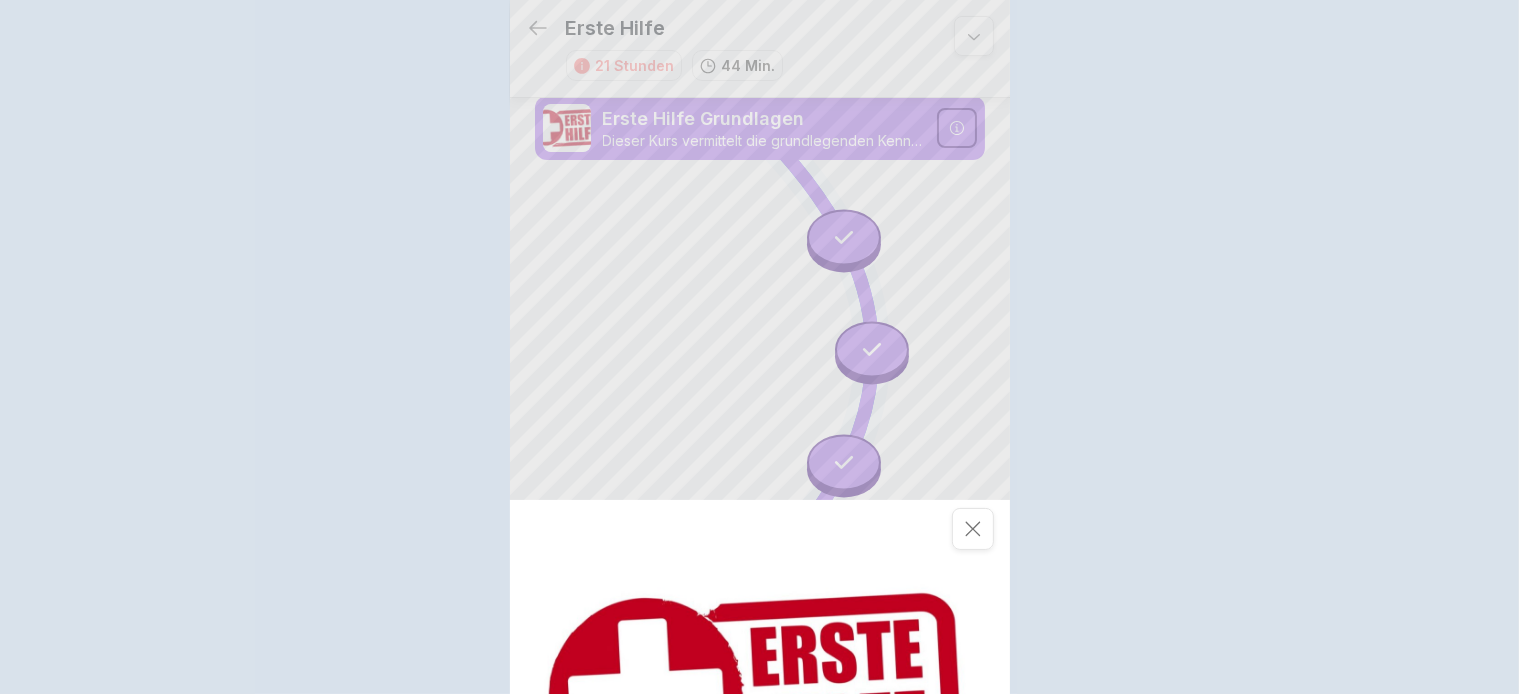scroll, scrollTop: 16, scrollLeft: 0, axis: vertical 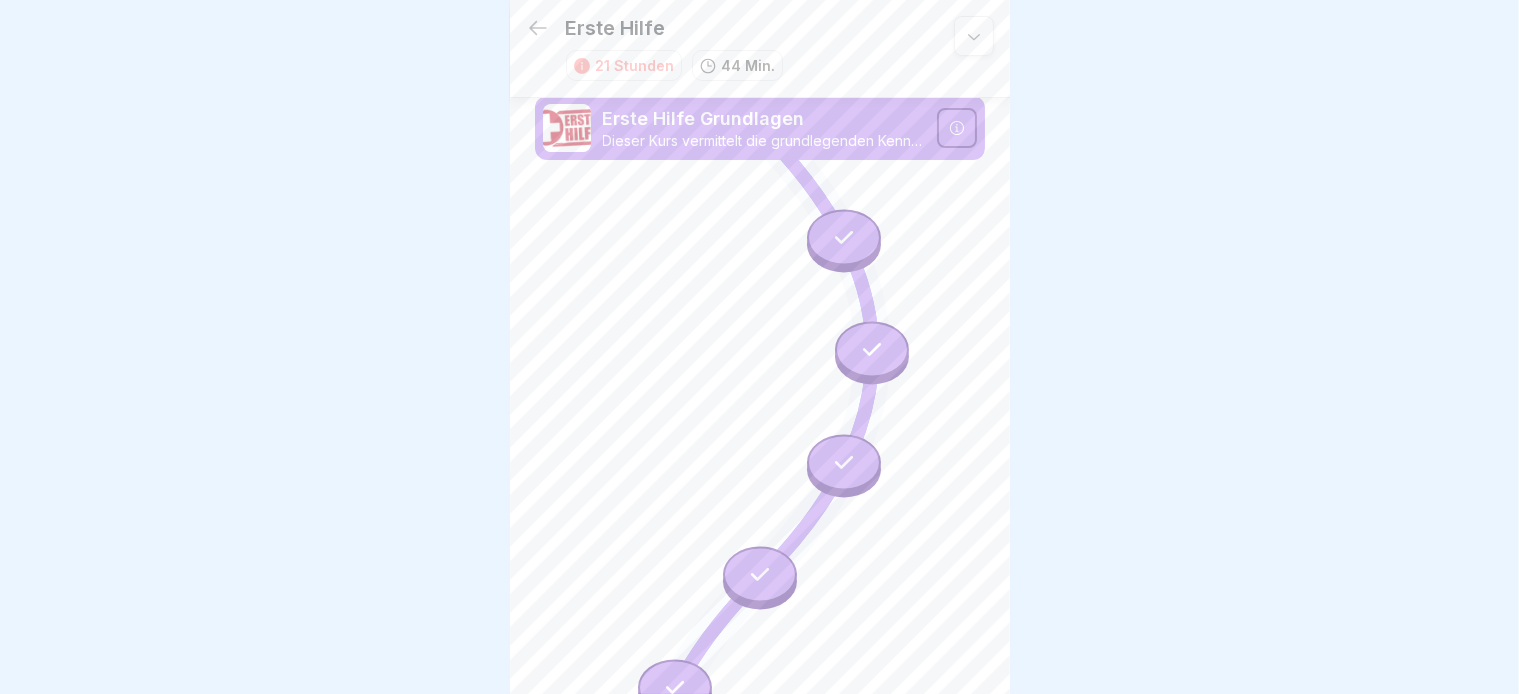 click at bounding box center [957, 128] 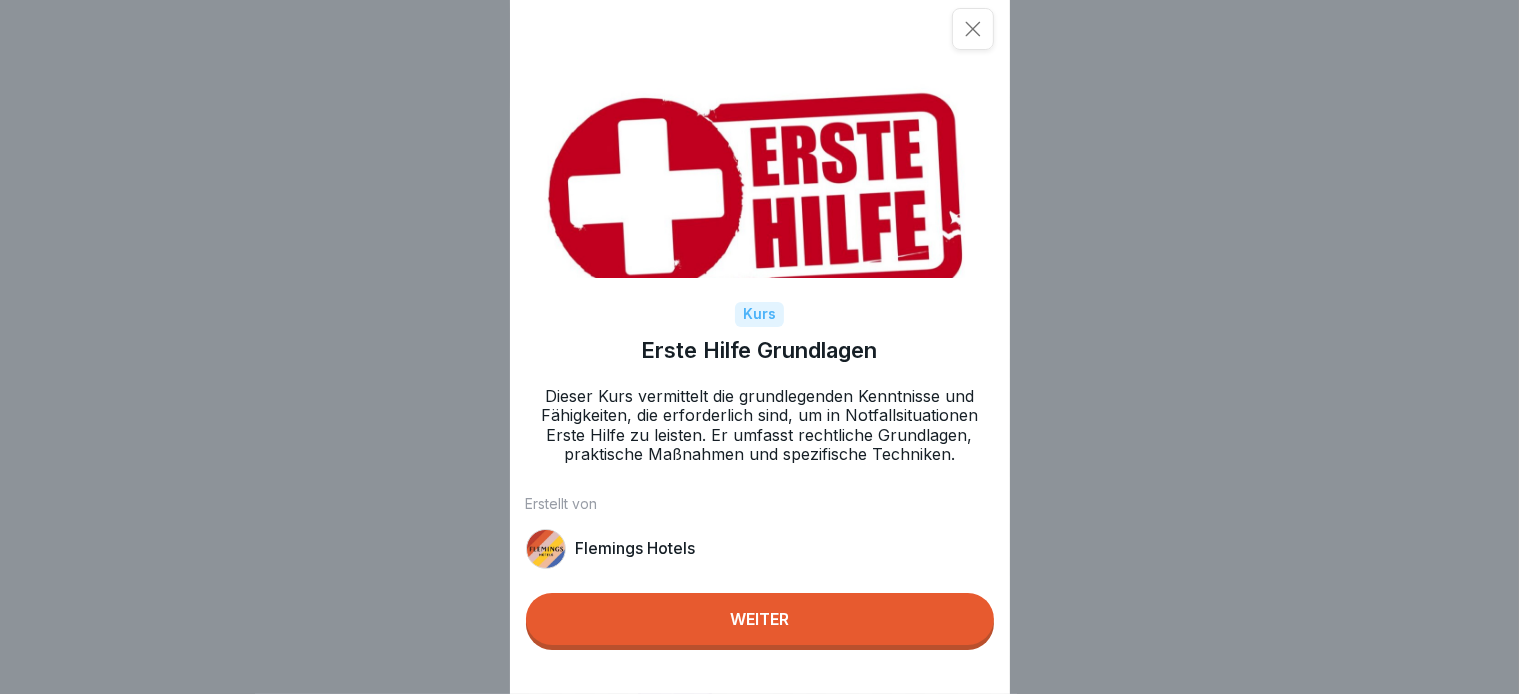 click on "Weiter" at bounding box center (759, 619) 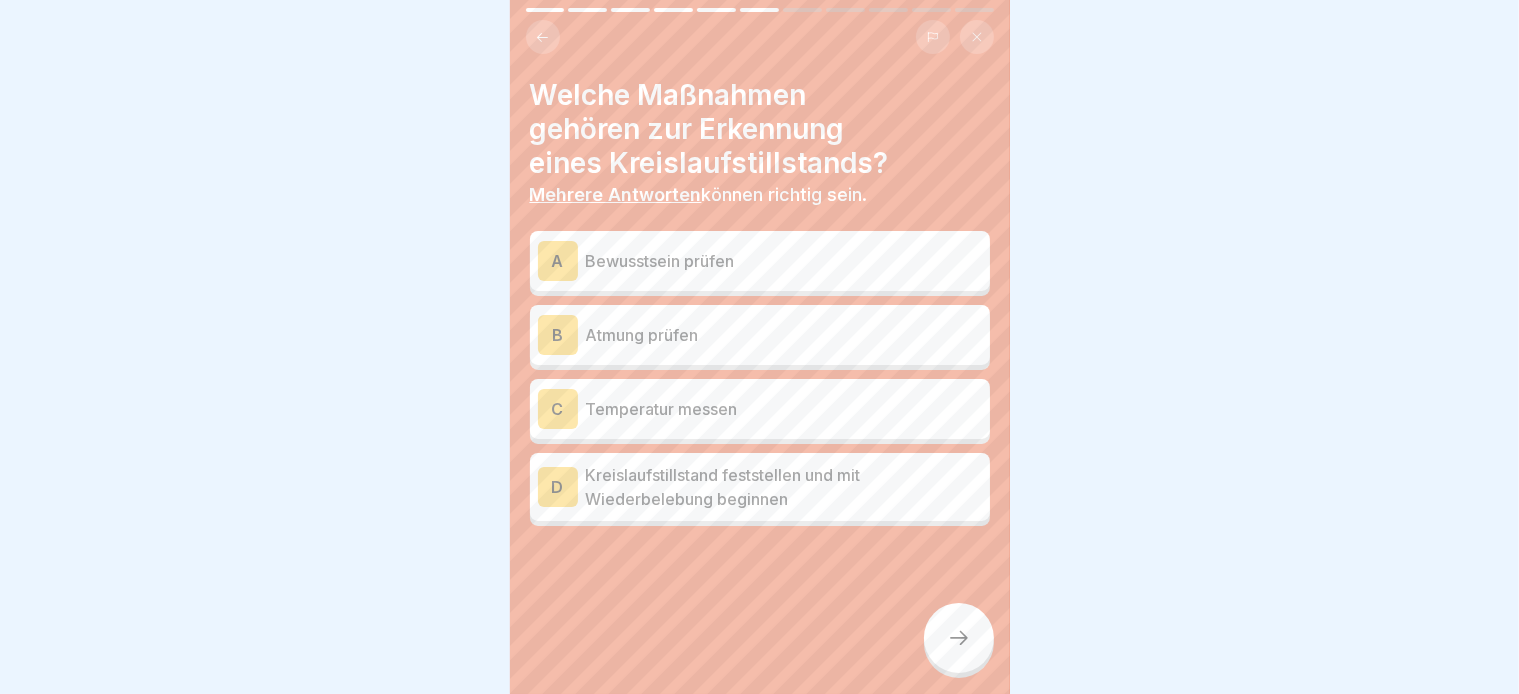 click on "Kreislaufstillstand feststellen und mit Wiederbelebung beginnen" at bounding box center [784, 487] 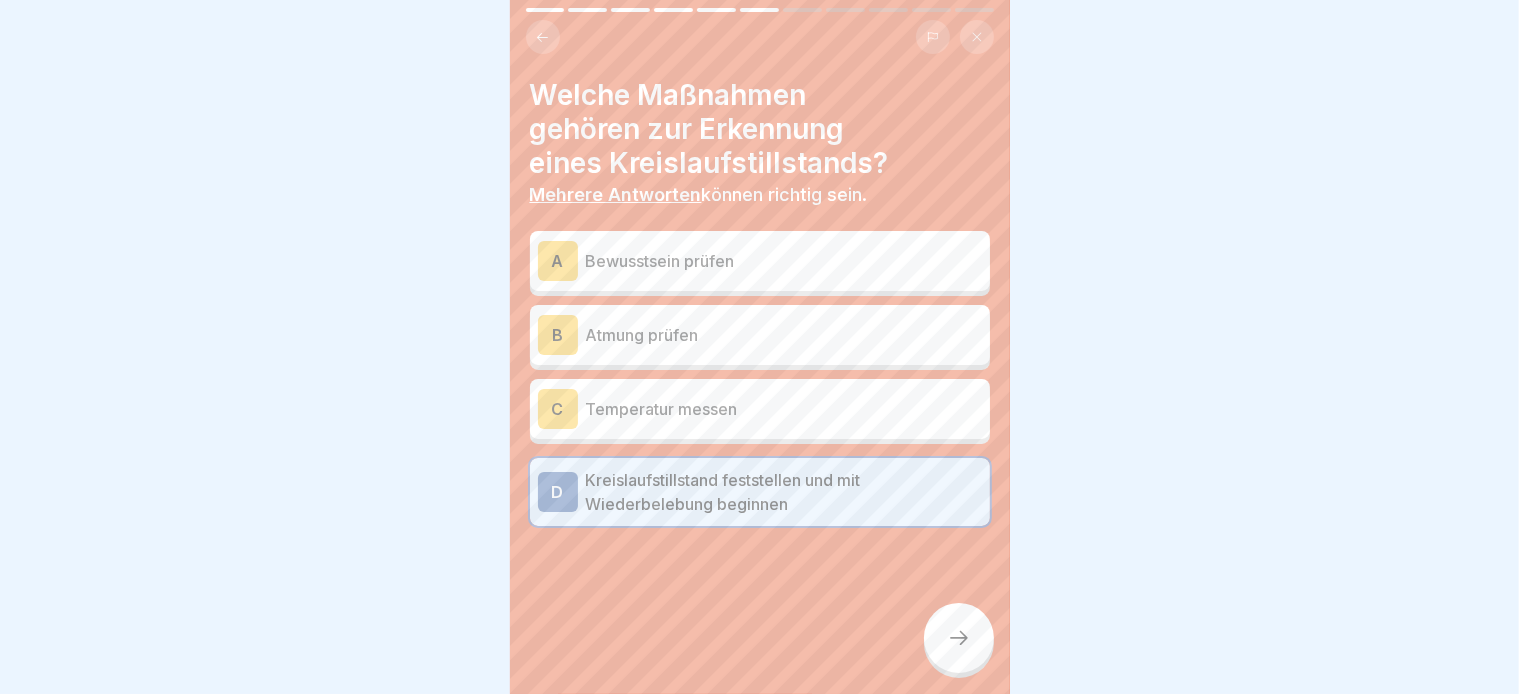 click at bounding box center [959, 638] 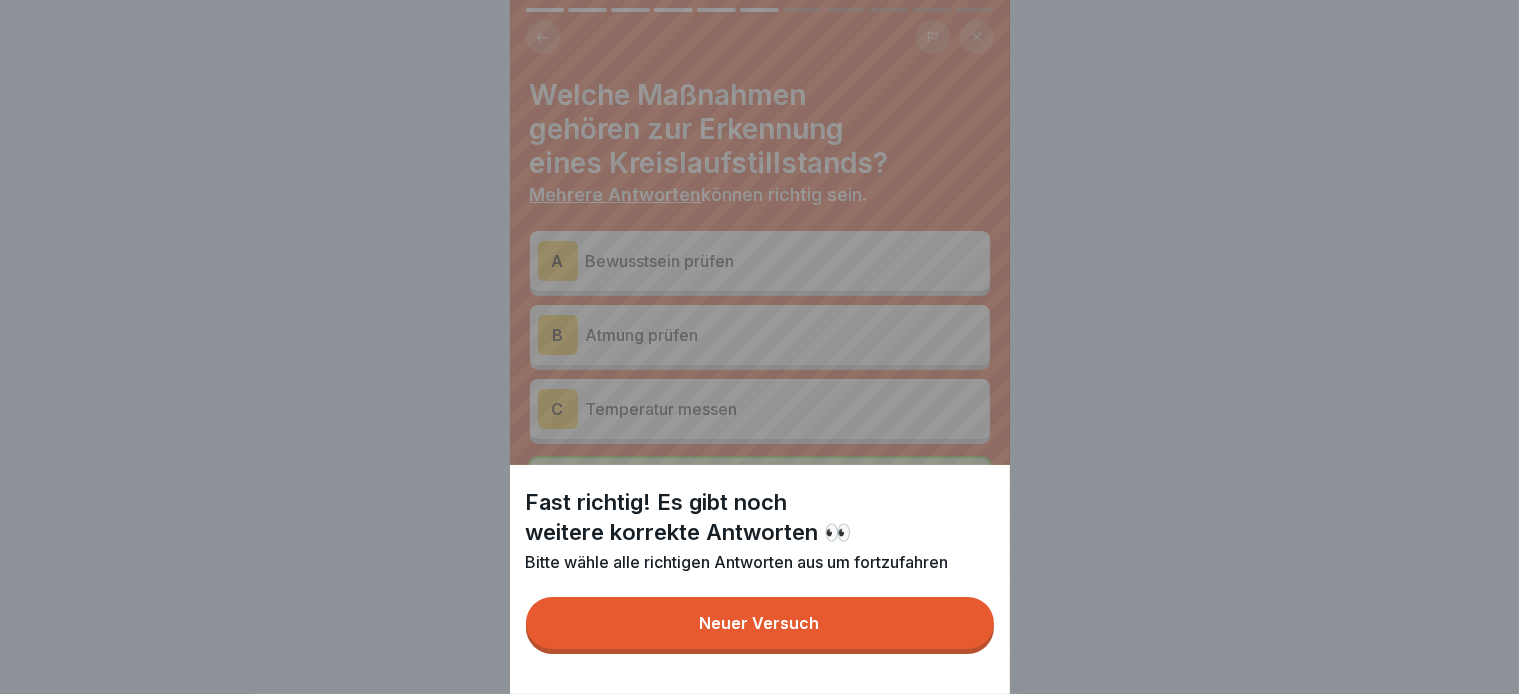 click on "Neuer Versuch" at bounding box center (760, 623) 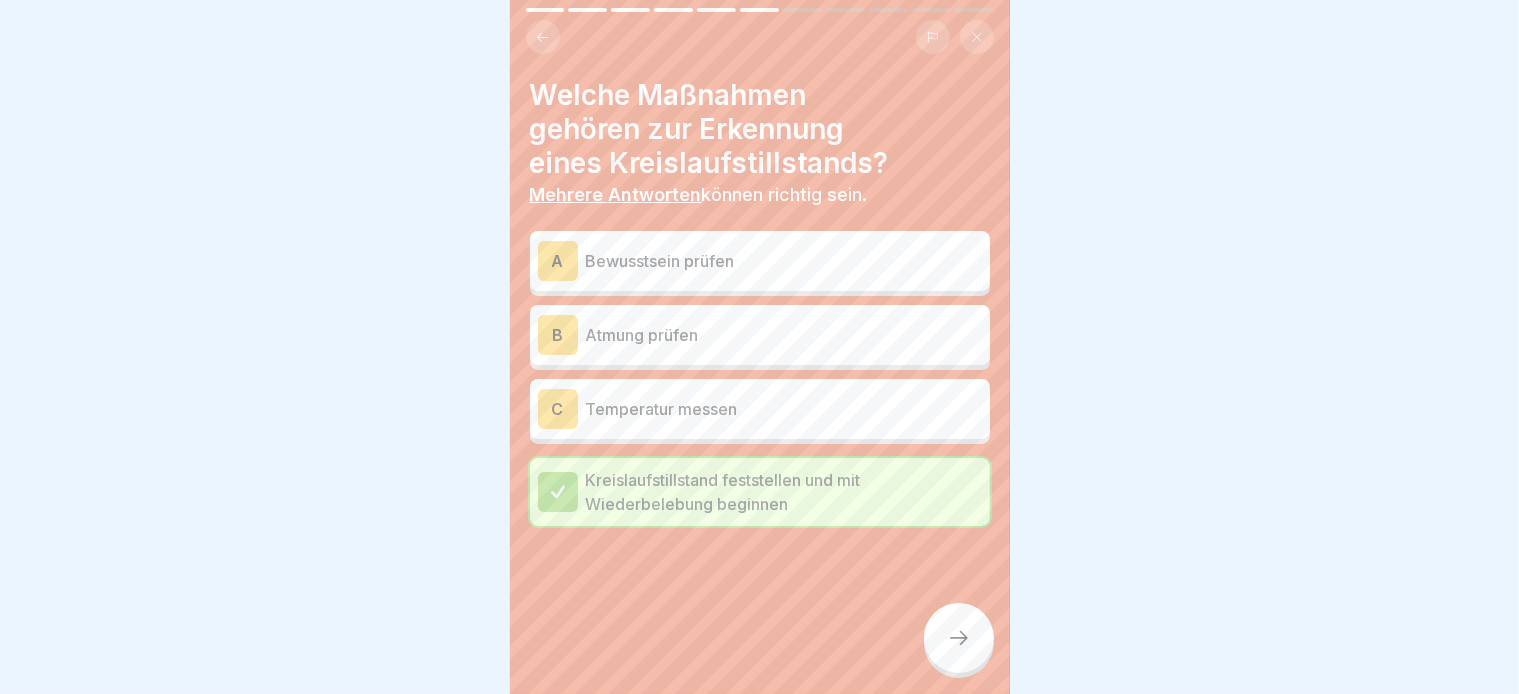 click on "C Temperatur messen" at bounding box center [760, 409] 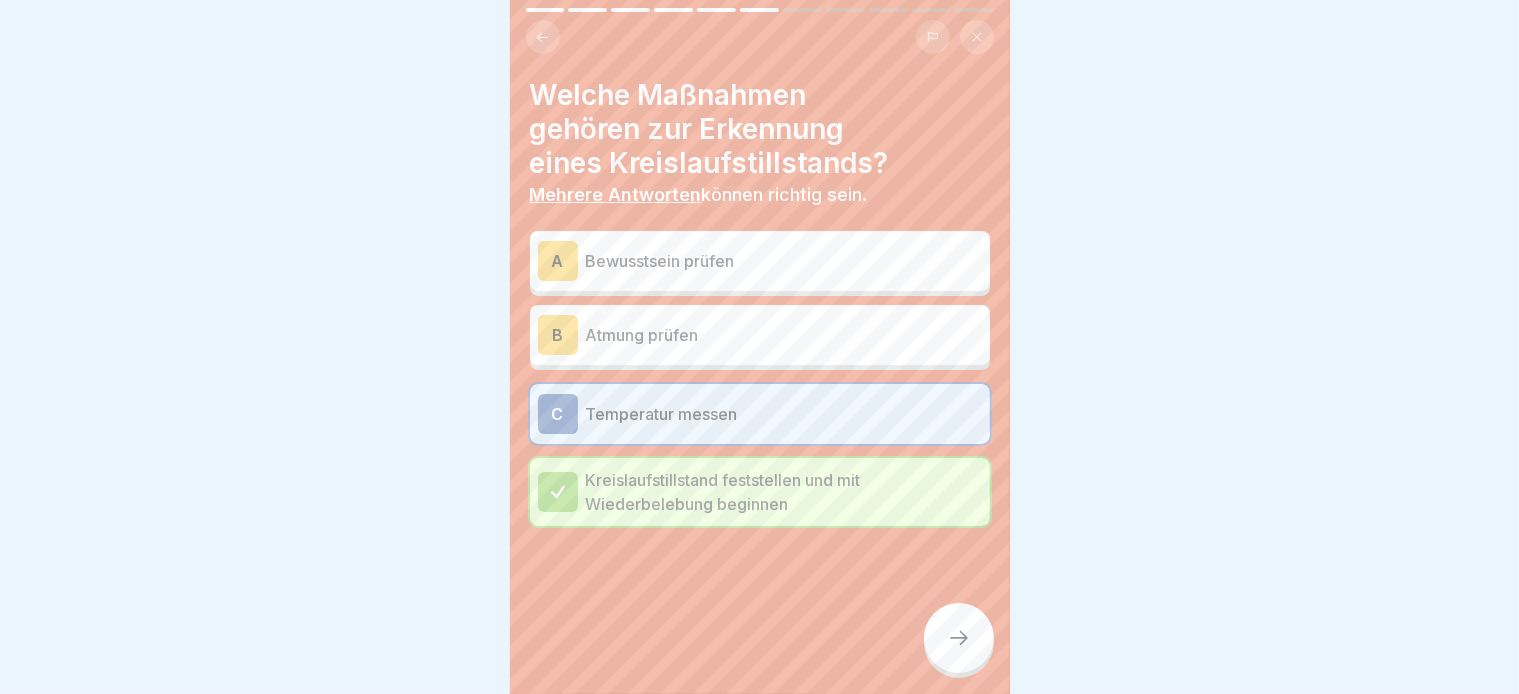 click at bounding box center [959, 638] 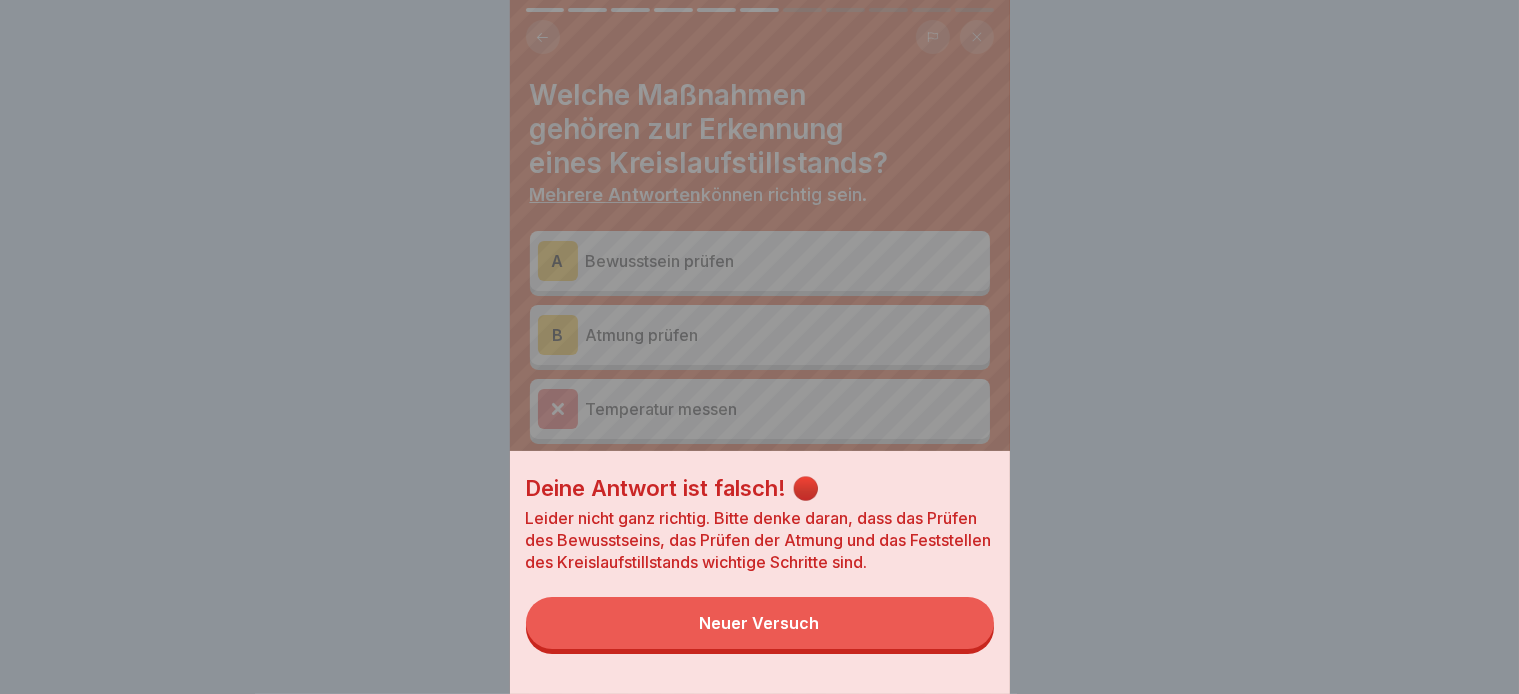 click on "Neuer Versuch" at bounding box center (760, 623) 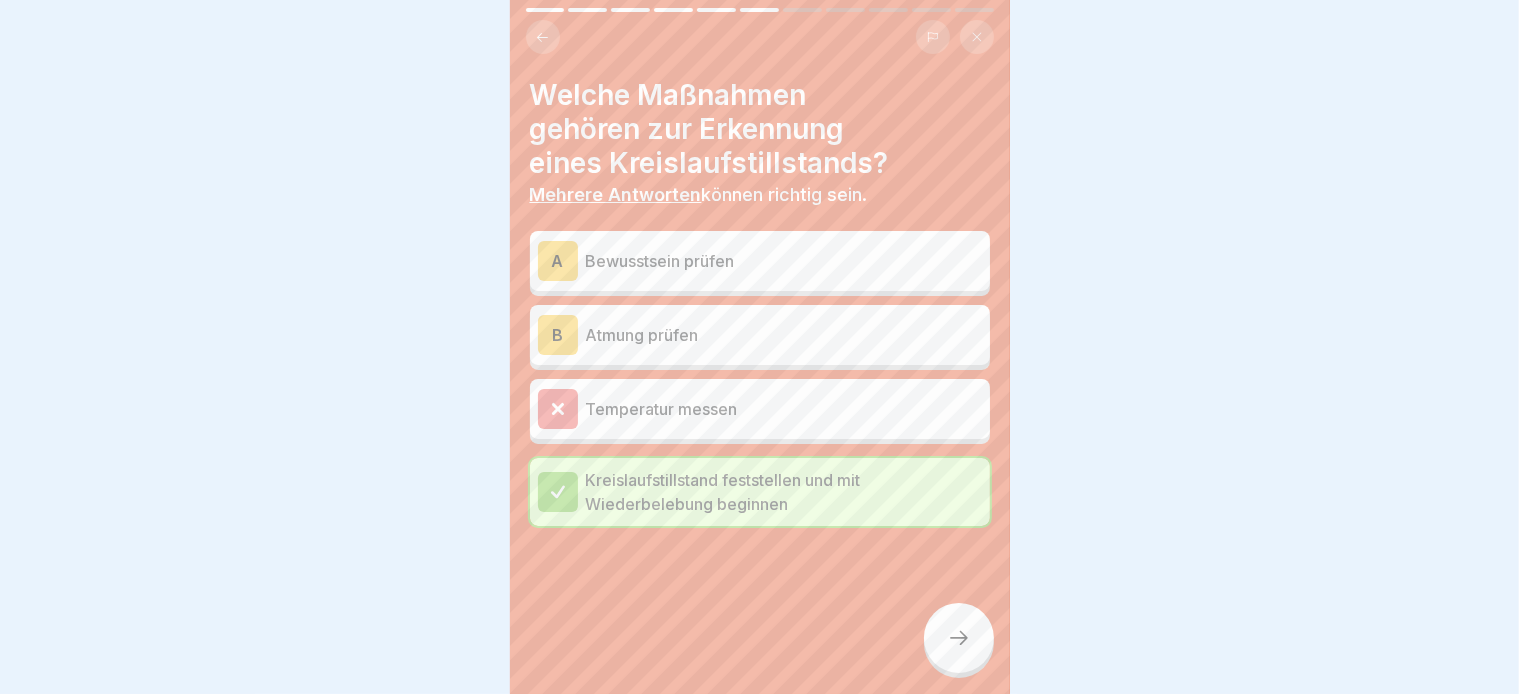 click on "B Atmung prüfen" at bounding box center [760, 335] 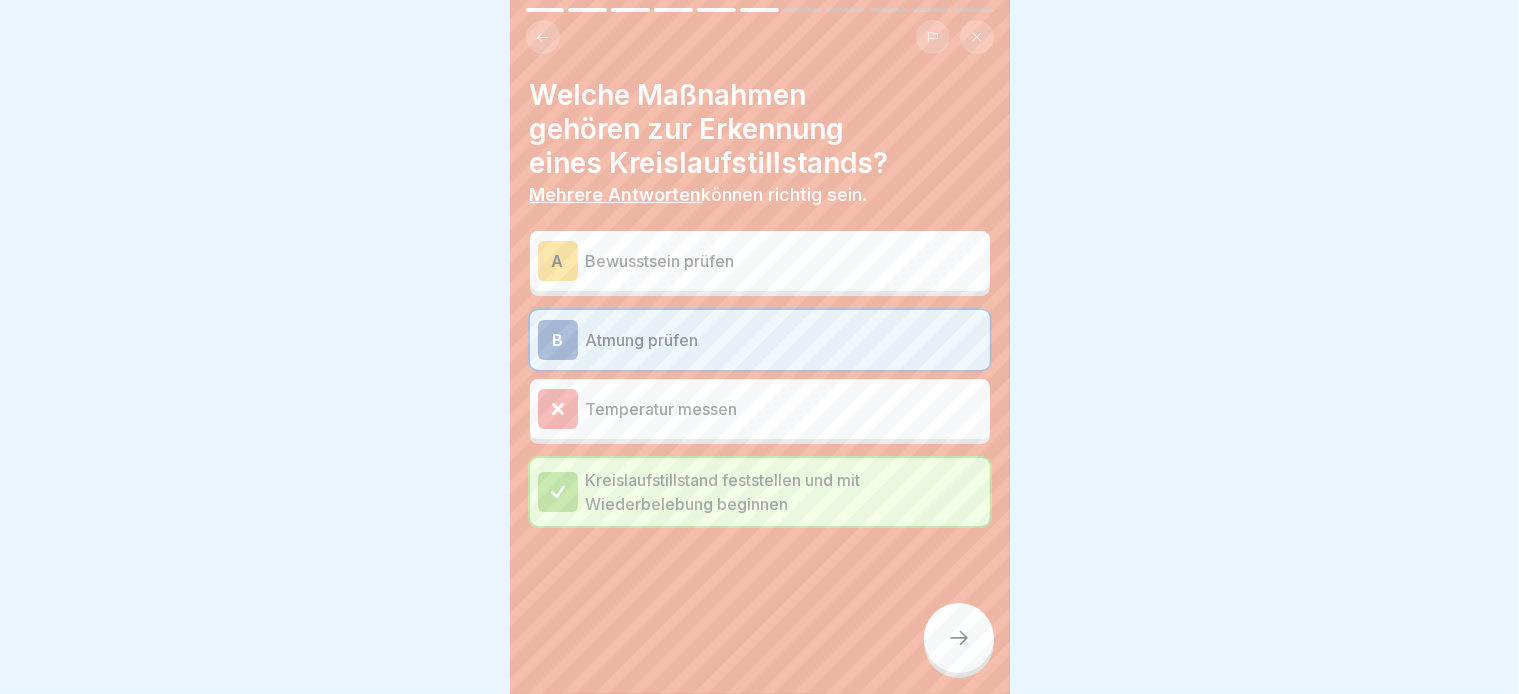click 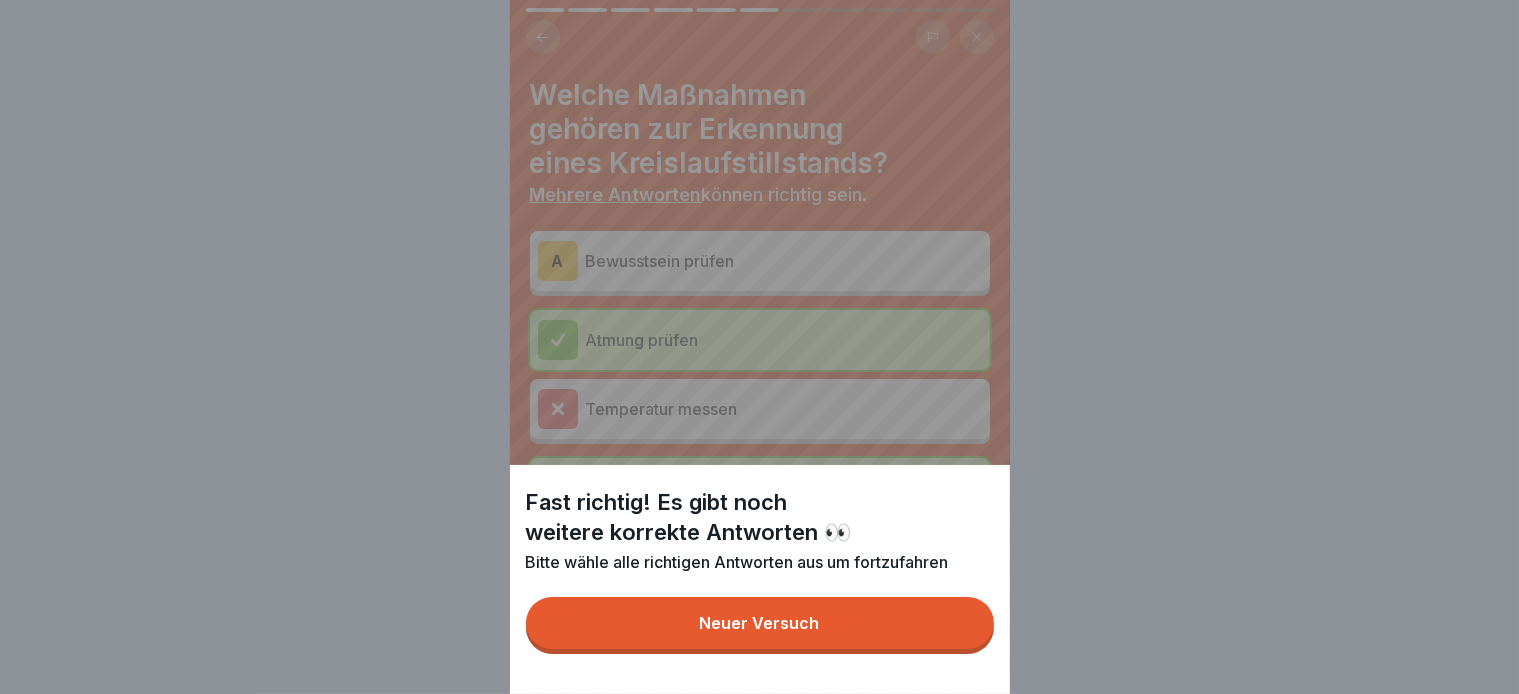 click on "Neuer Versuch" at bounding box center (760, 623) 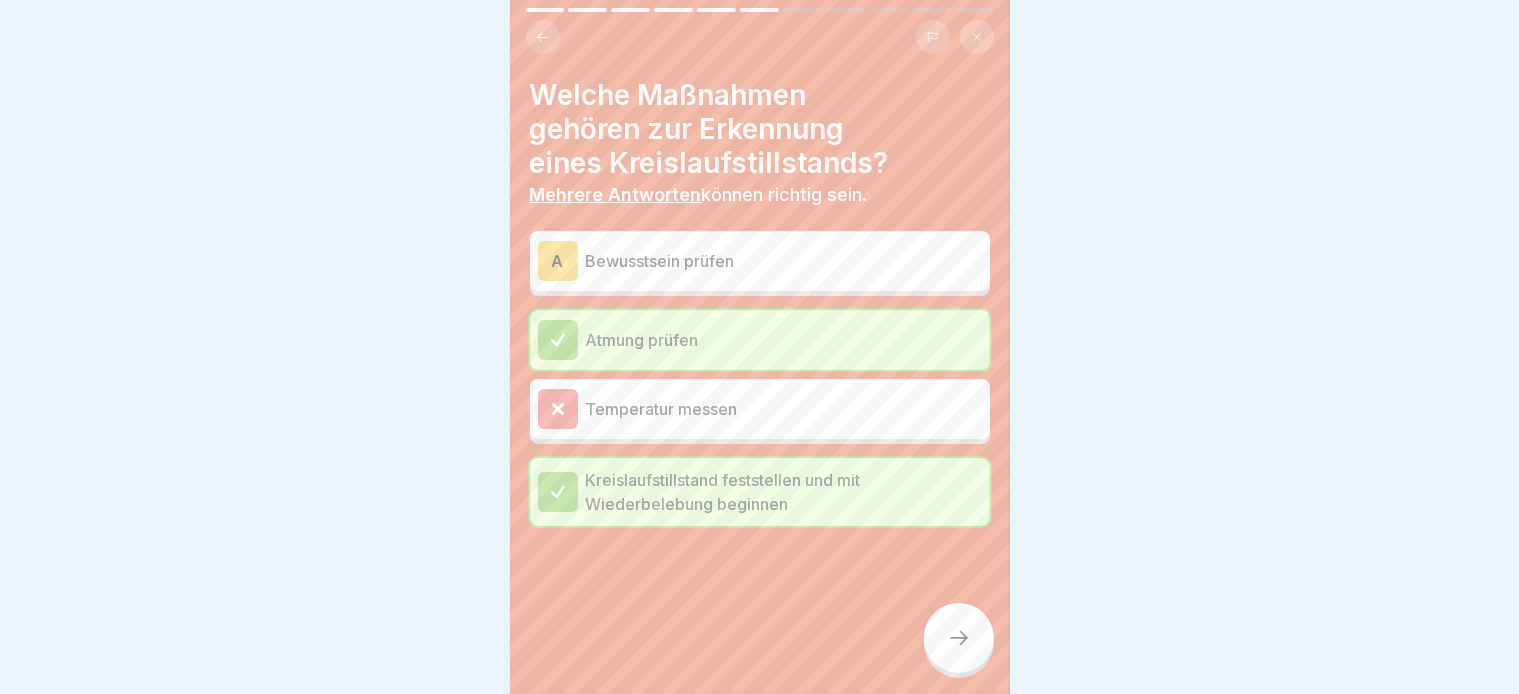 click on "Bewusstsein prüfen" at bounding box center [784, 261] 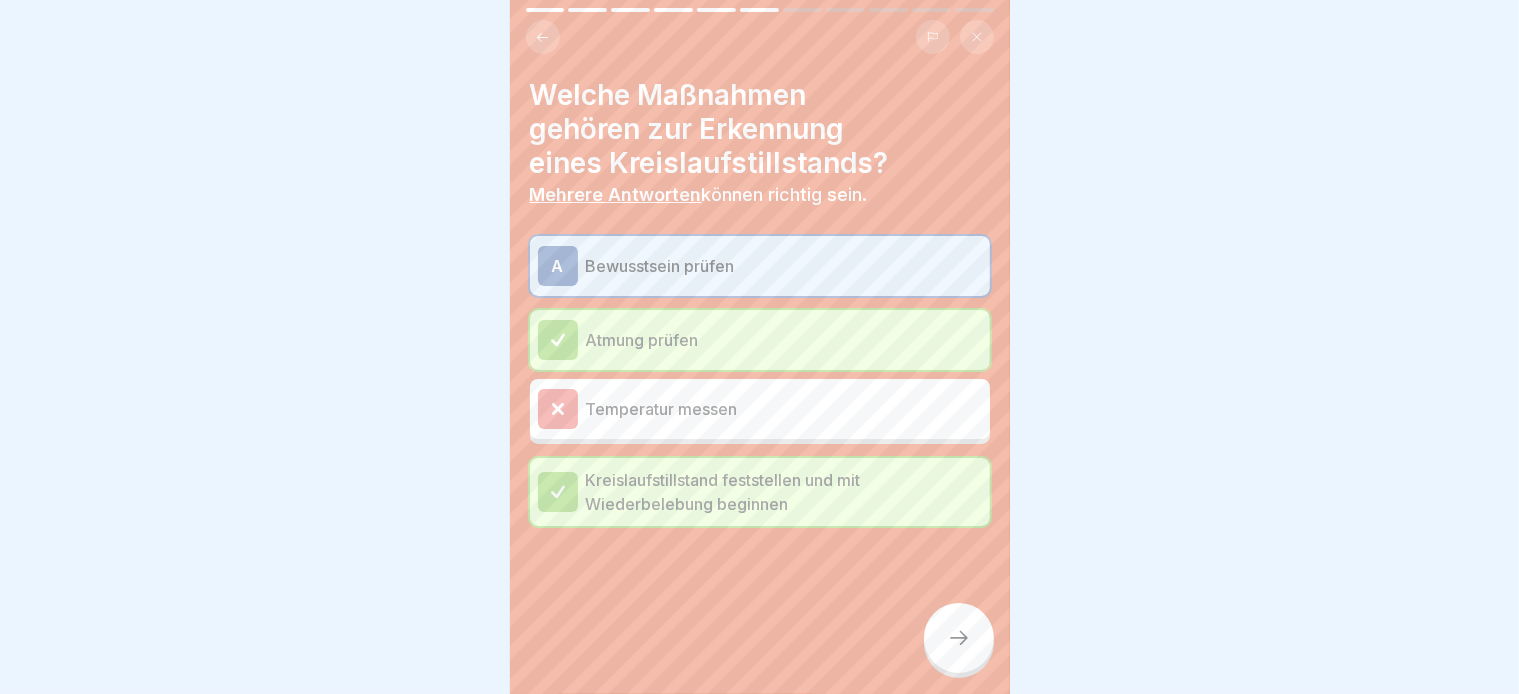 click at bounding box center (959, 638) 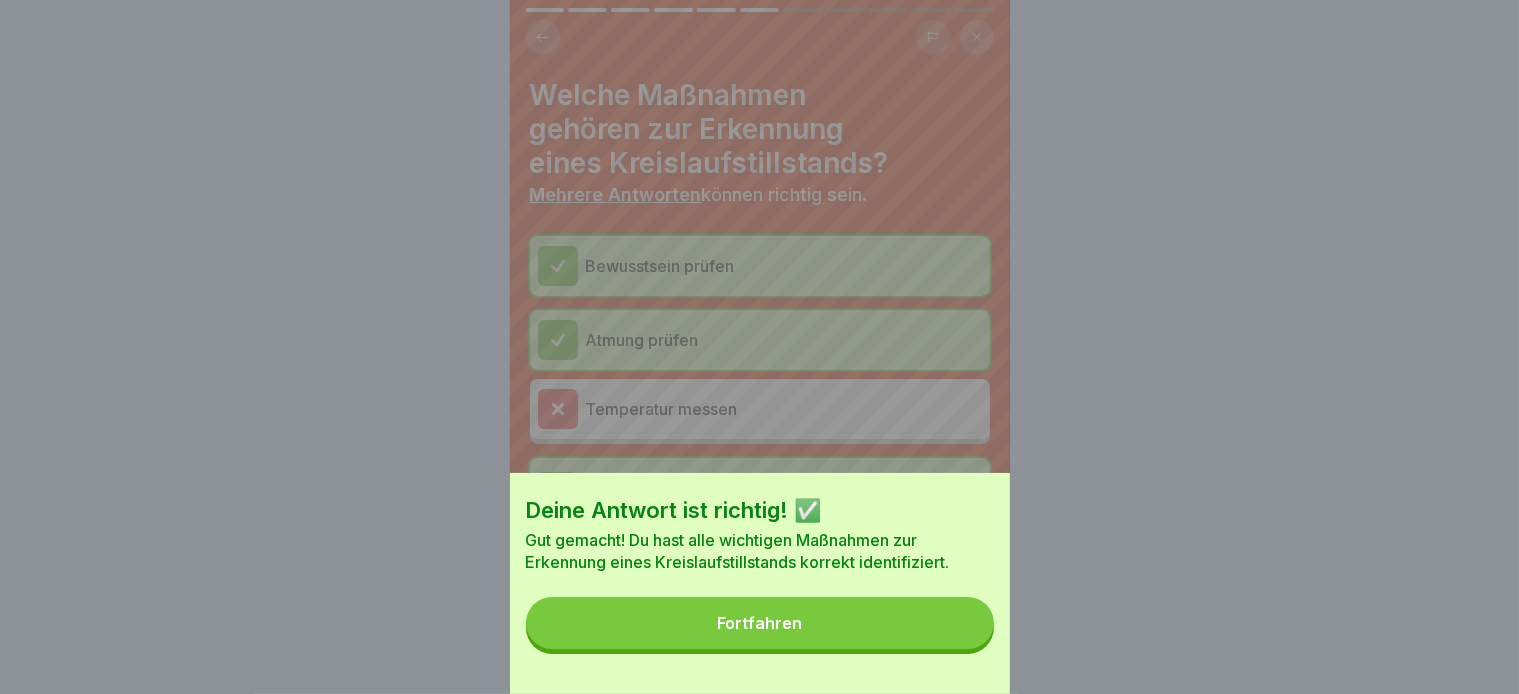 click on "Fortfahren" at bounding box center (760, 623) 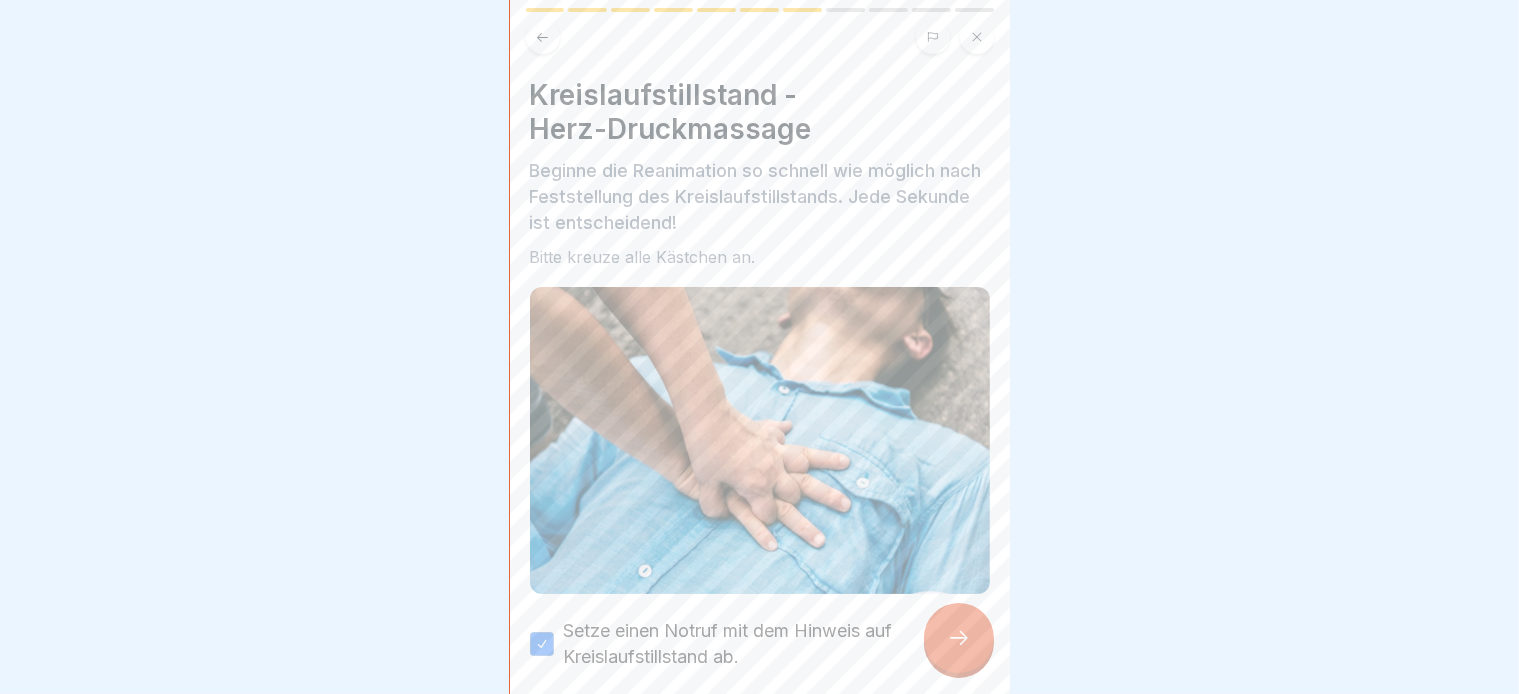scroll, scrollTop: 249, scrollLeft: 0, axis: vertical 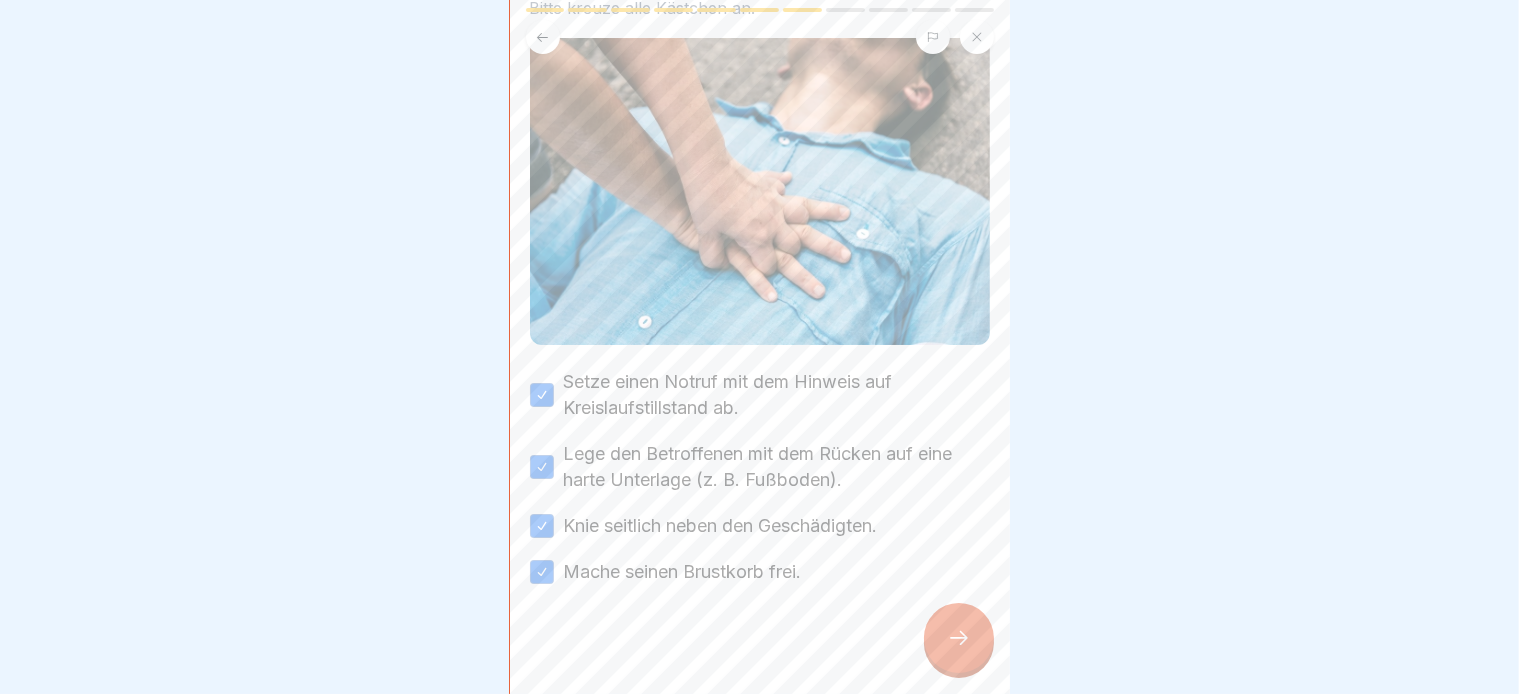 click 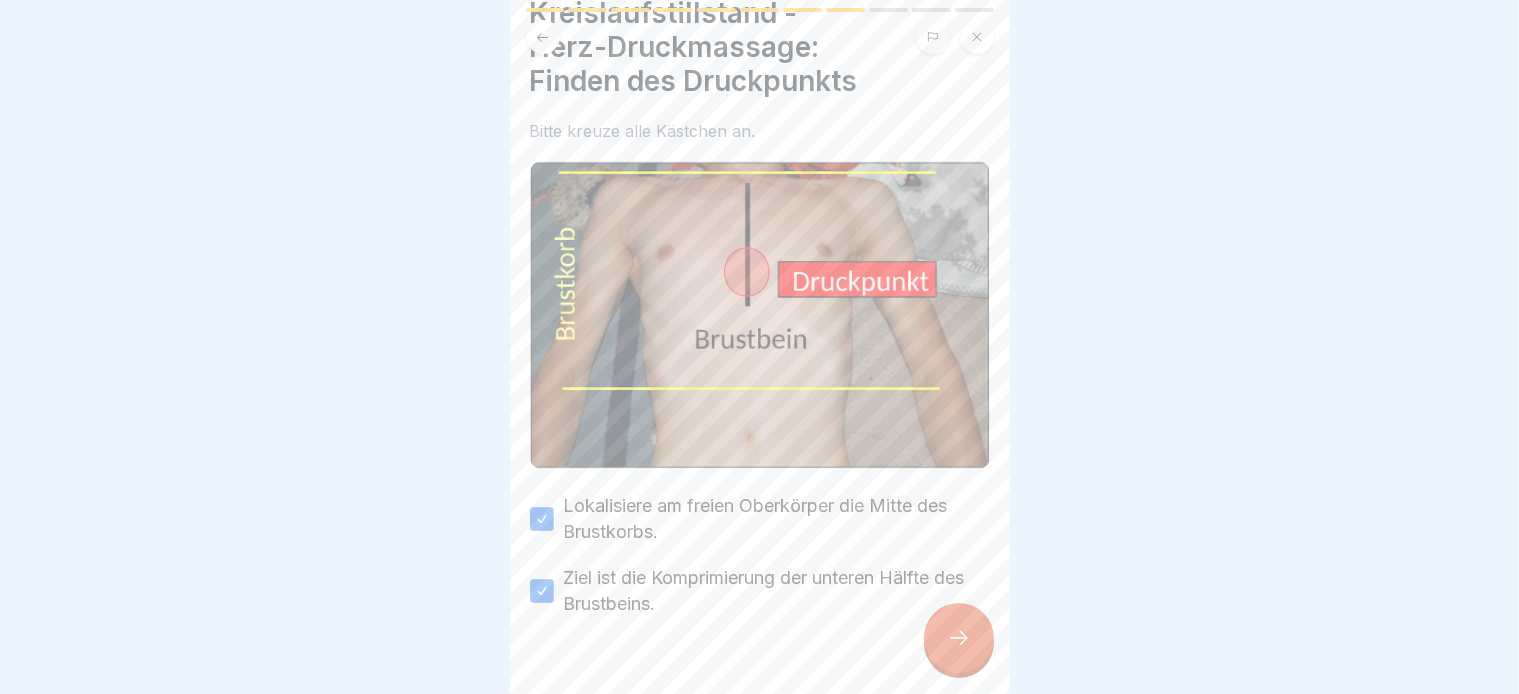 scroll, scrollTop: 114, scrollLeft: 0, axis: vertical 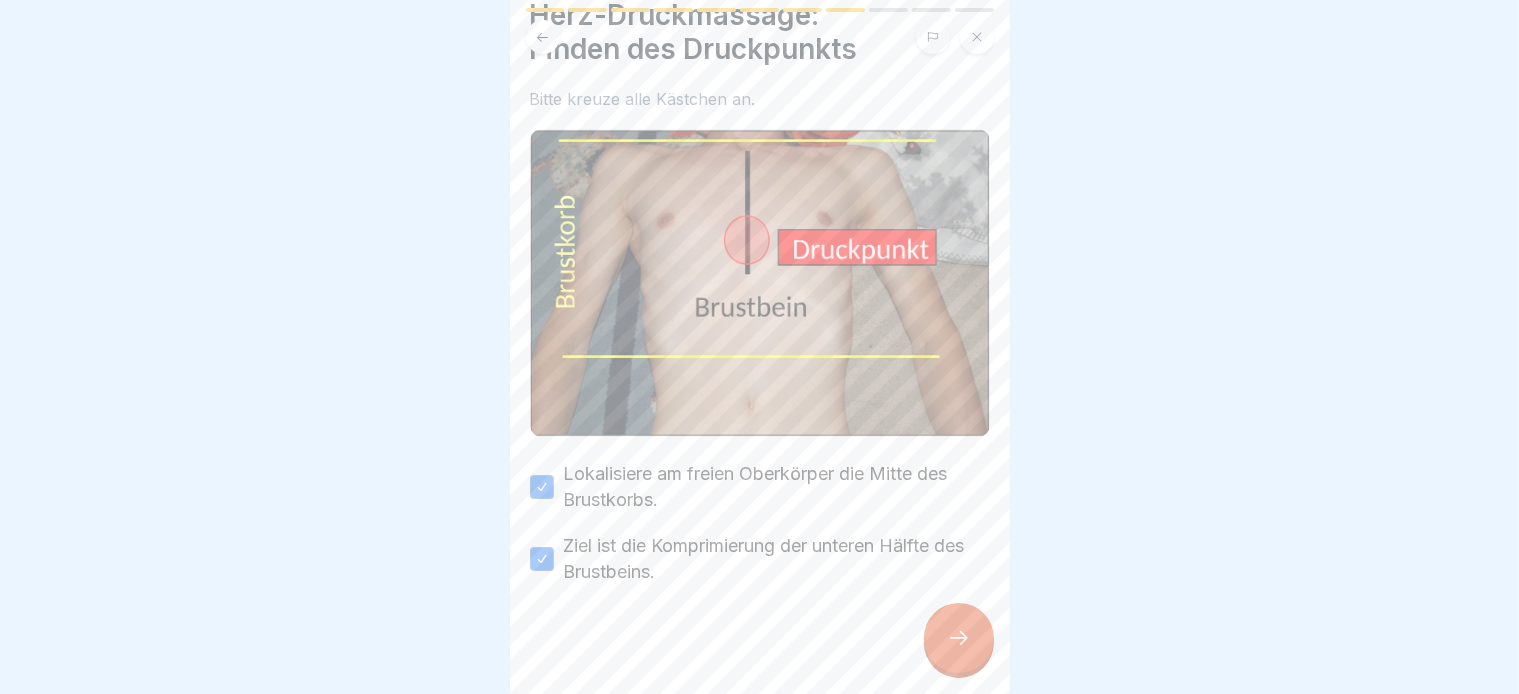 click at bounding box center [959, 638] 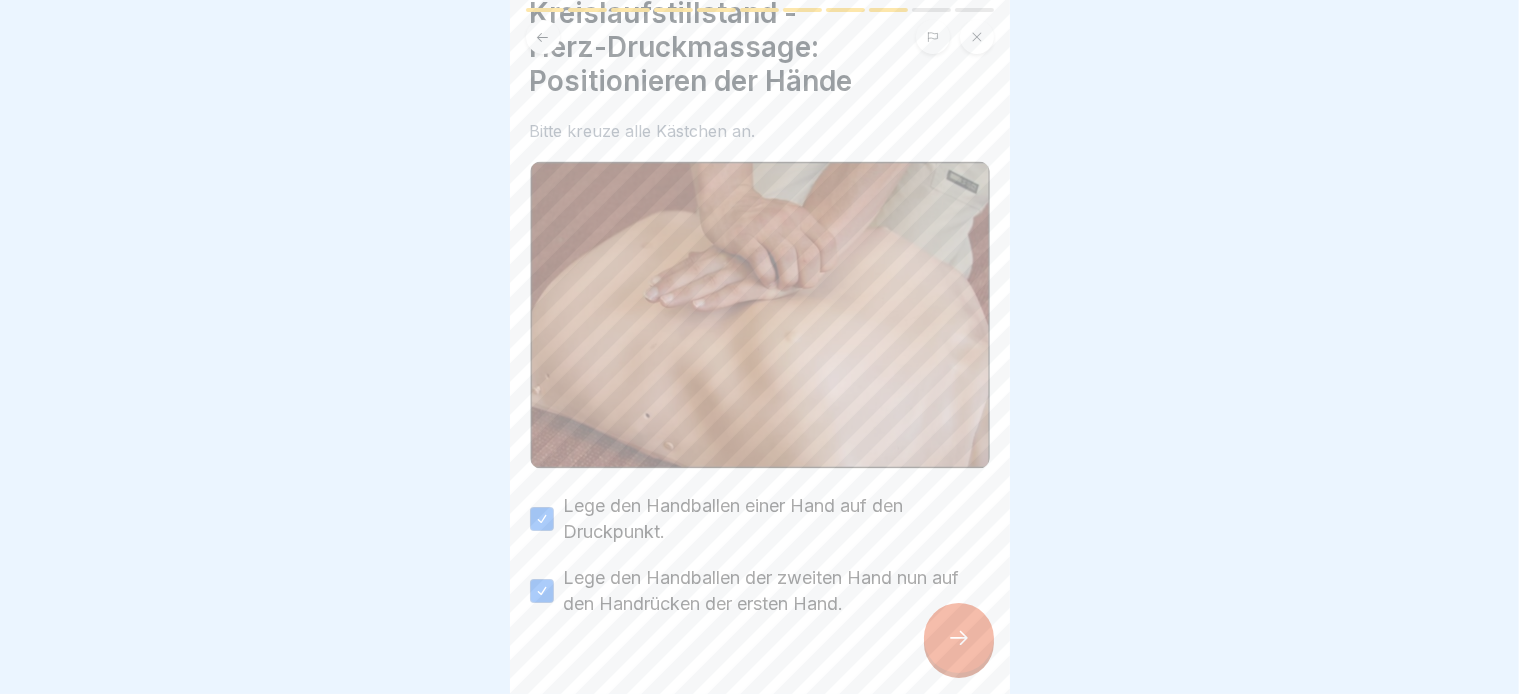 scroll, scrollTop: 114, scrollLeft: 0, axis: vertical 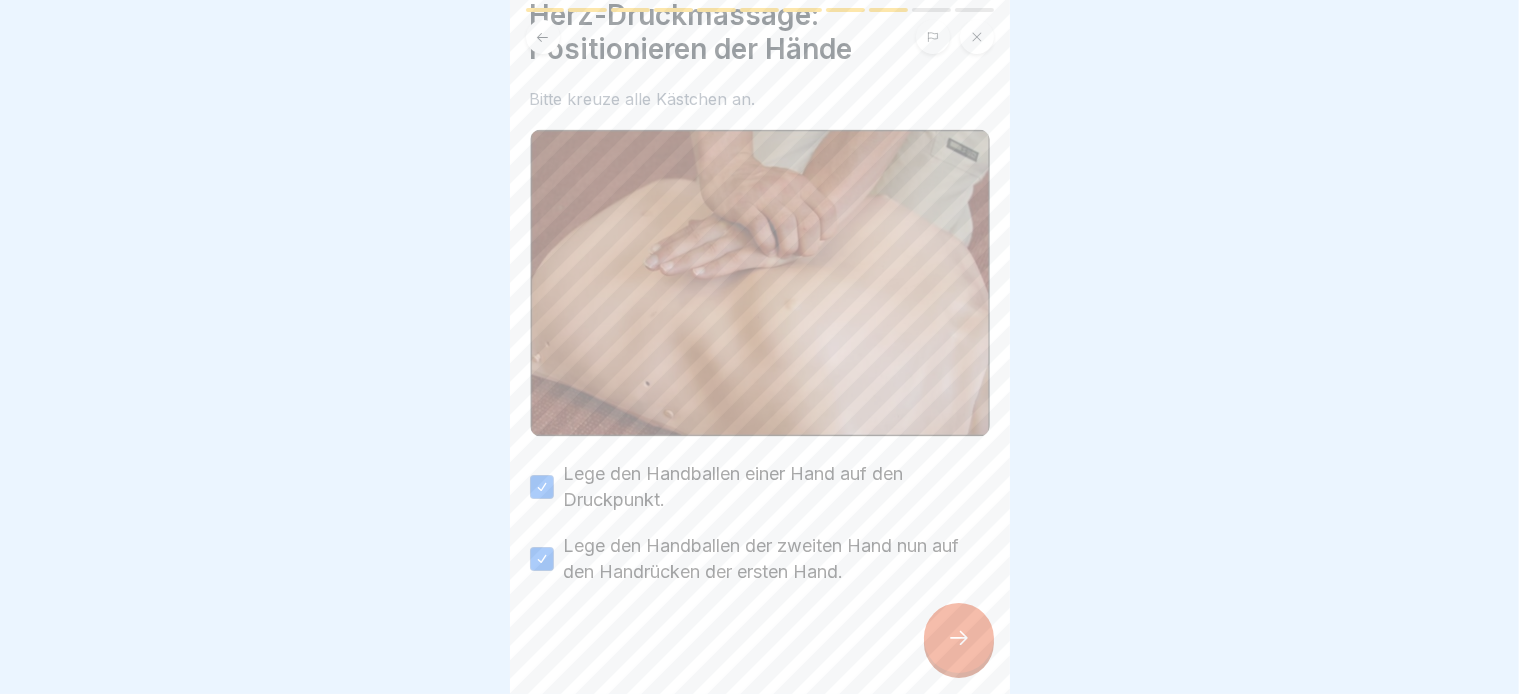 click 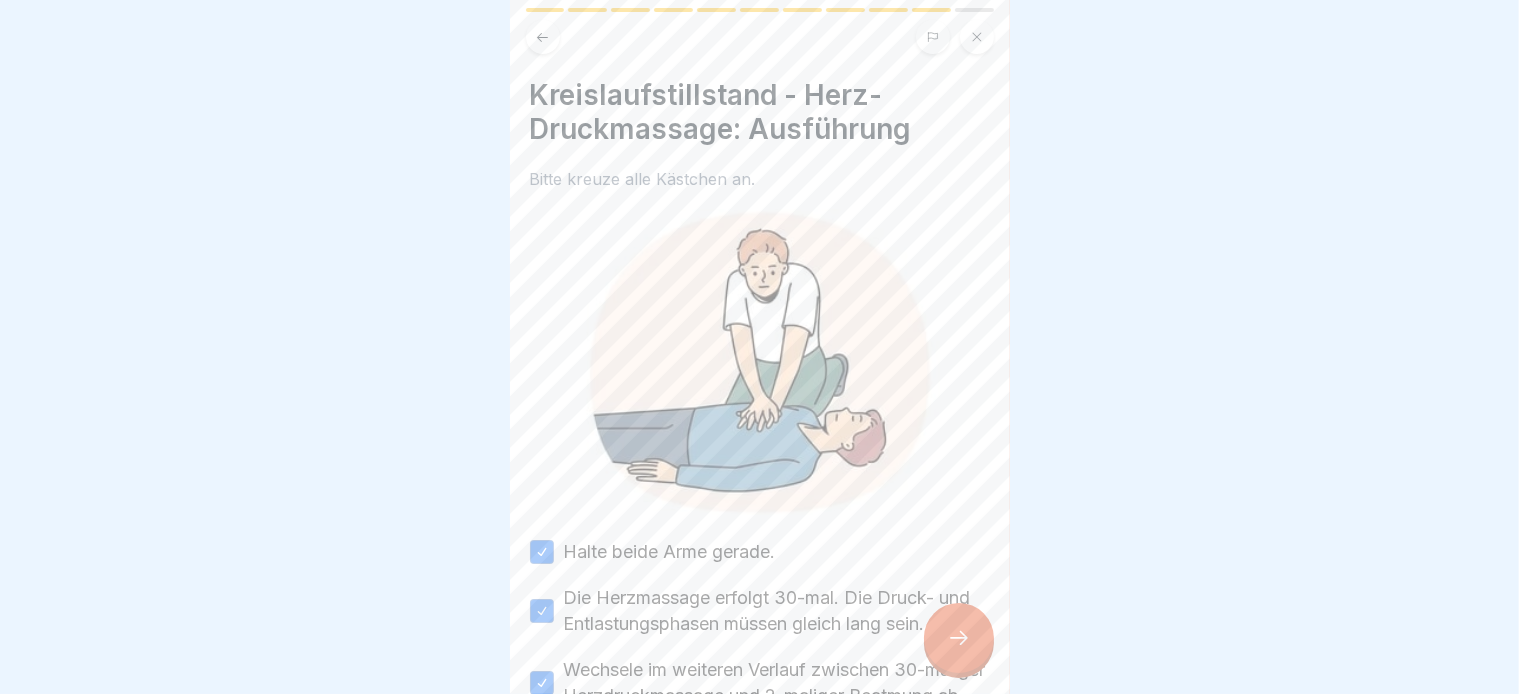 scroll, scrollTop: 319, scrollLeft: 0, axis: vertical 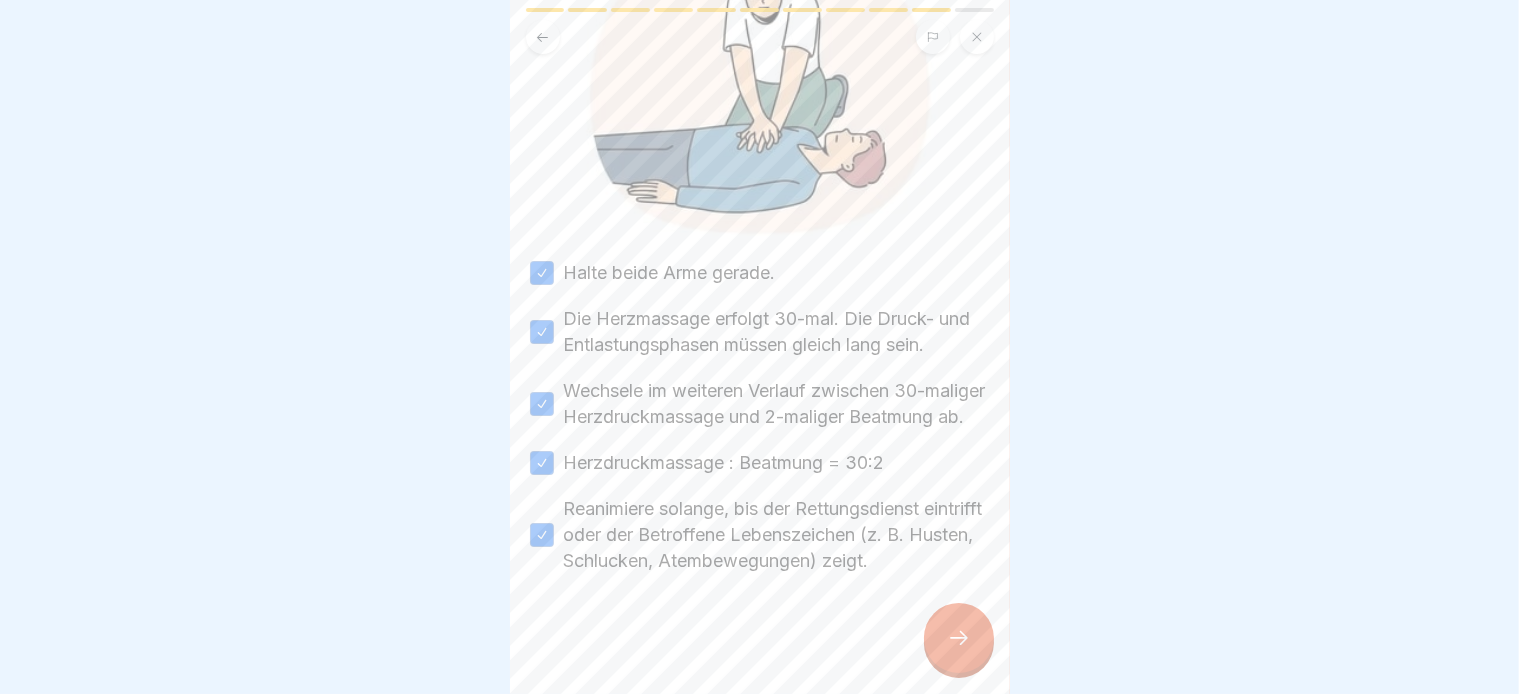 click 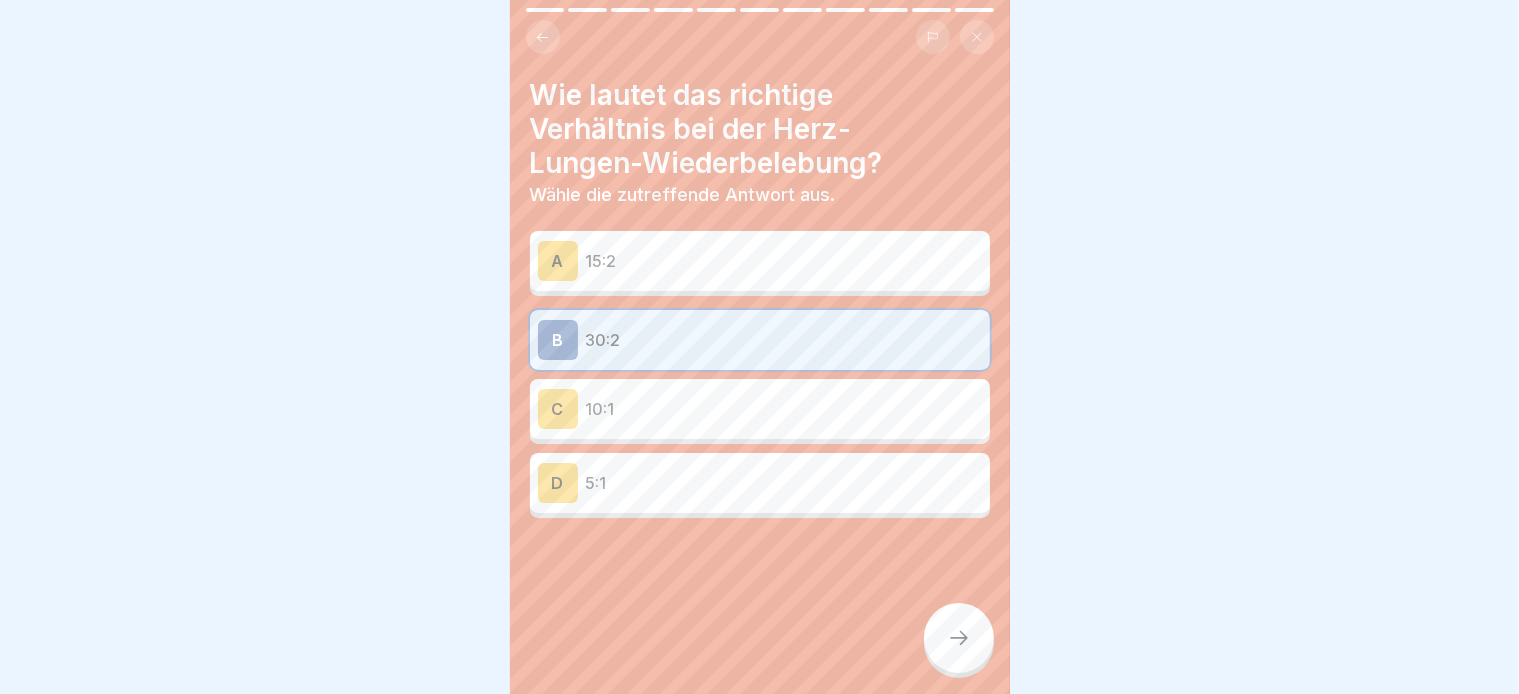 click on "C 10:1" at bounding box center [760, 409] 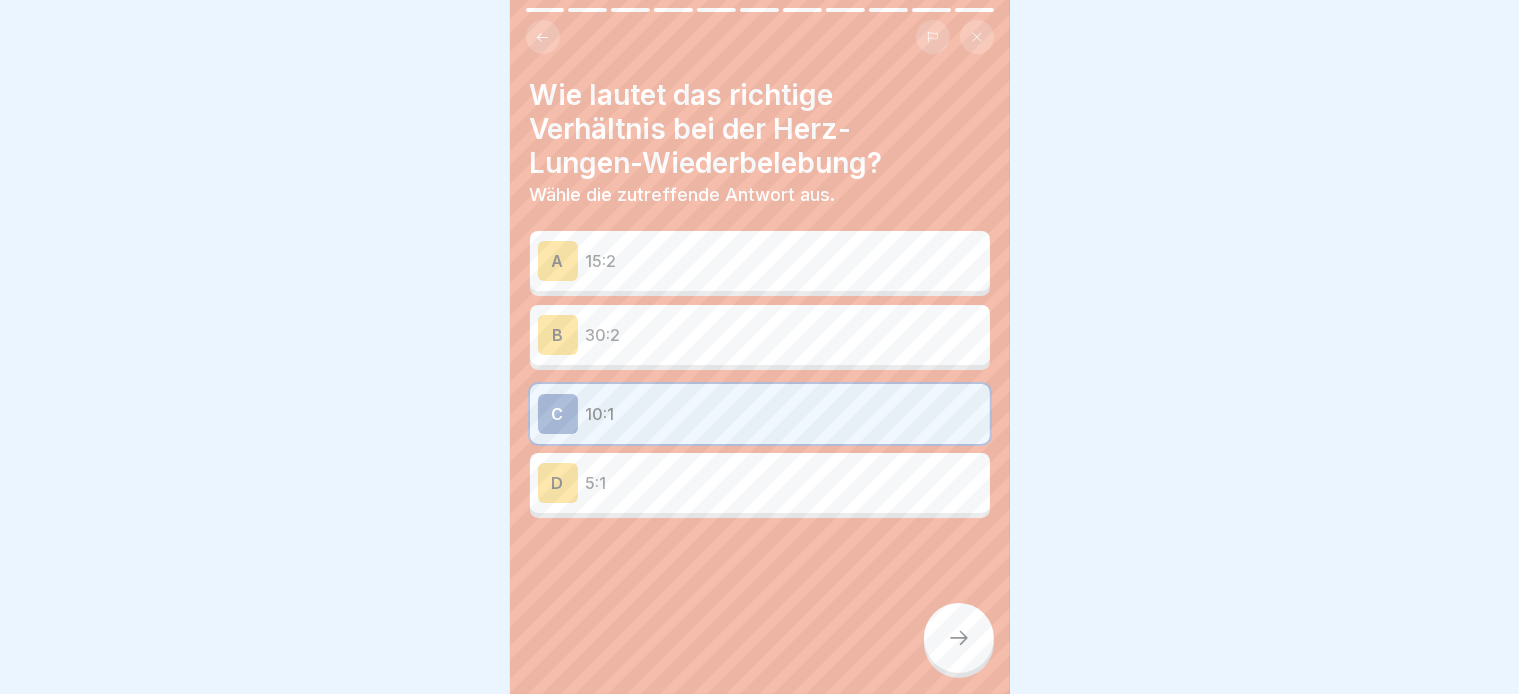 click at bounding box center (959, 638) 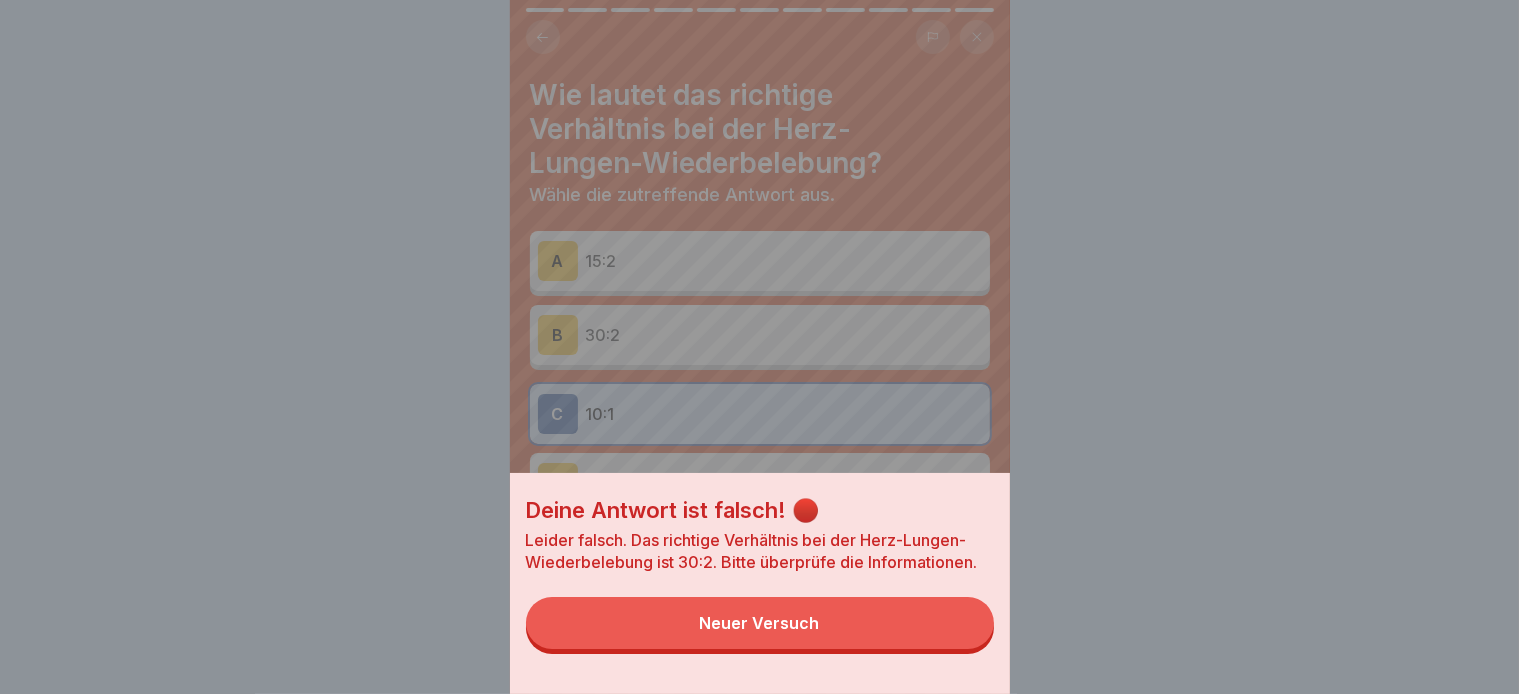 click on "Neuer Versuch" at bounding box center (760, 623) 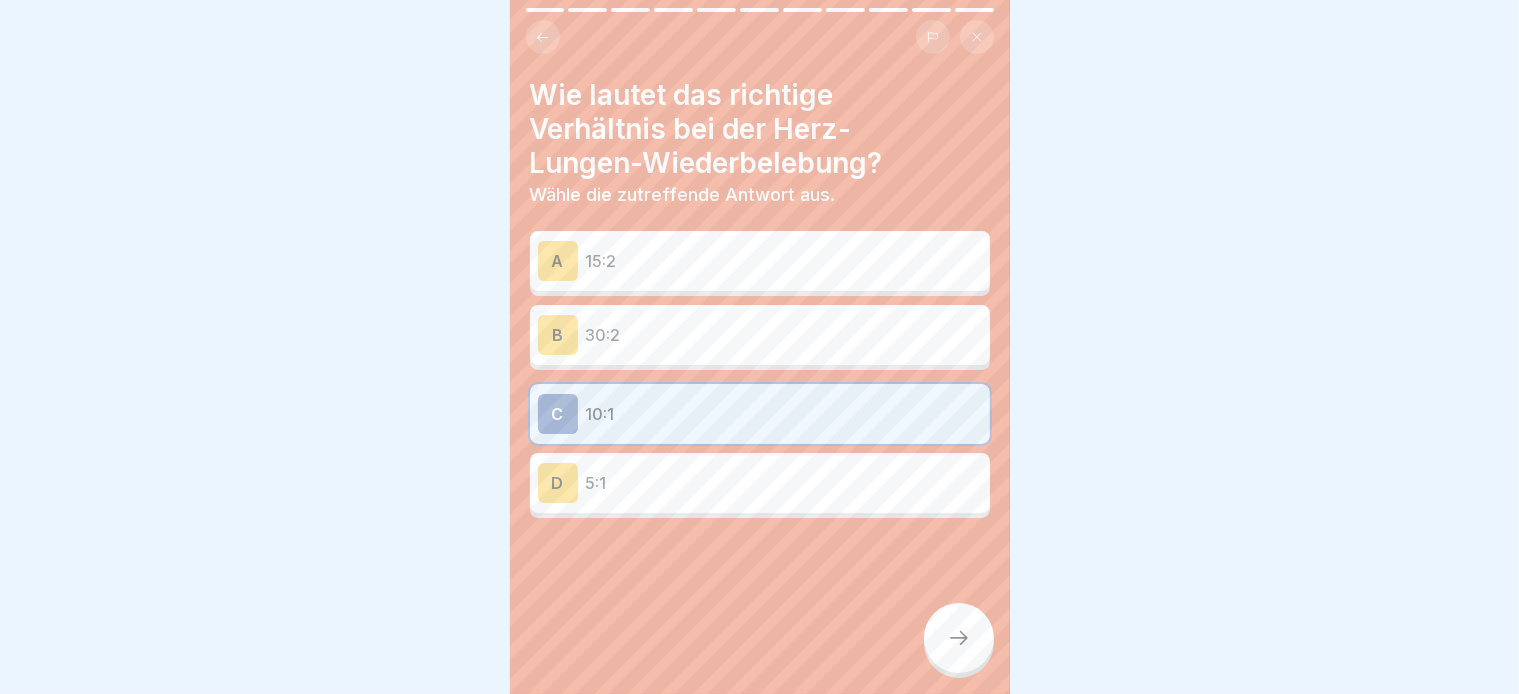 click on "D 5:1" at bounding box center [760, 483] 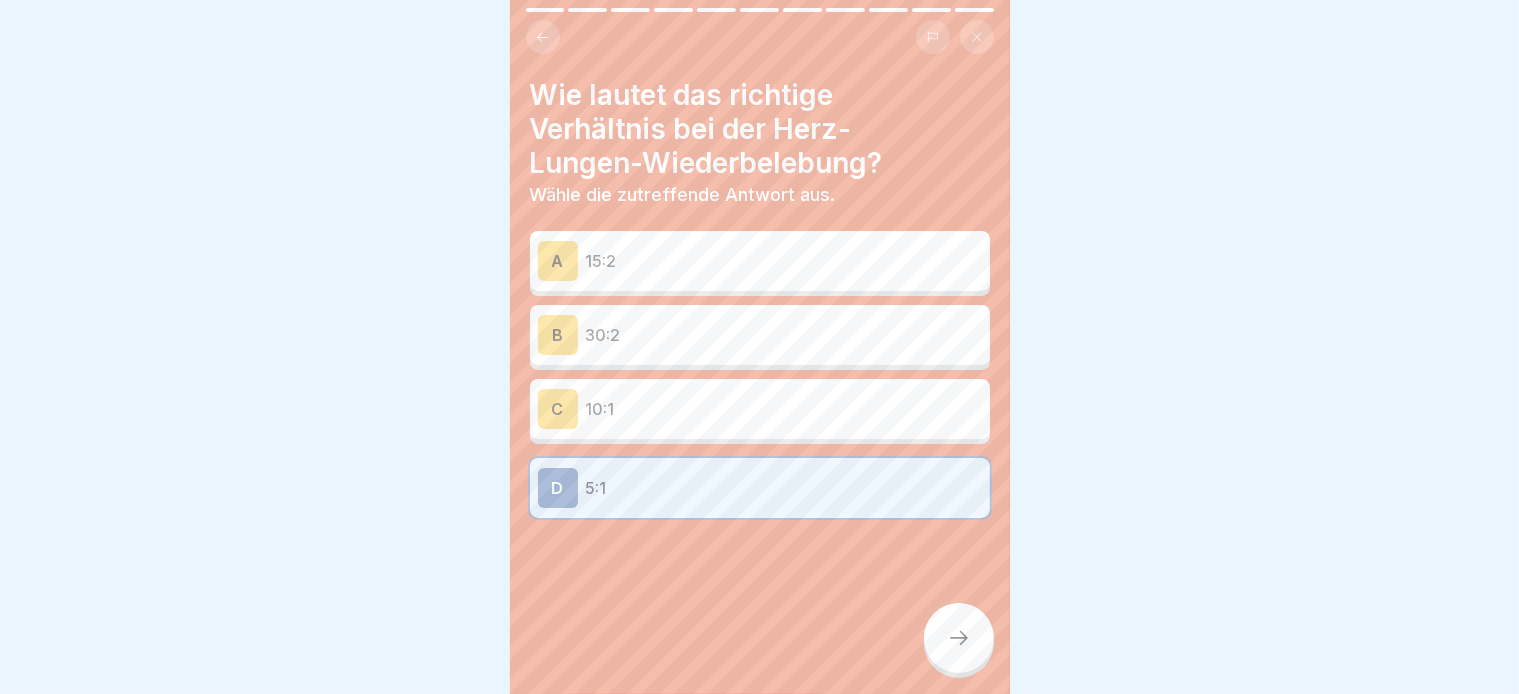 click on "5:1" at bounding box center (784, 488) 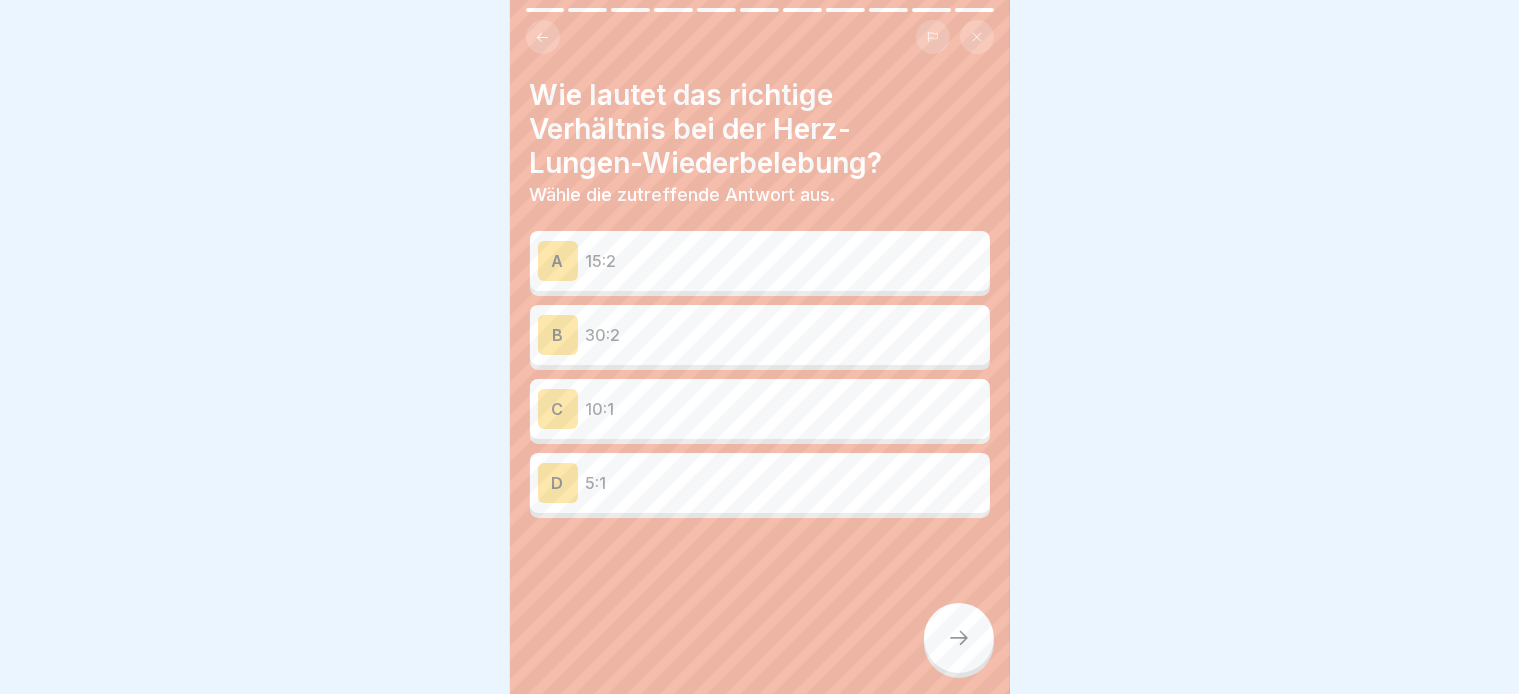 click on "5:1" at bounding box center [784, 483] 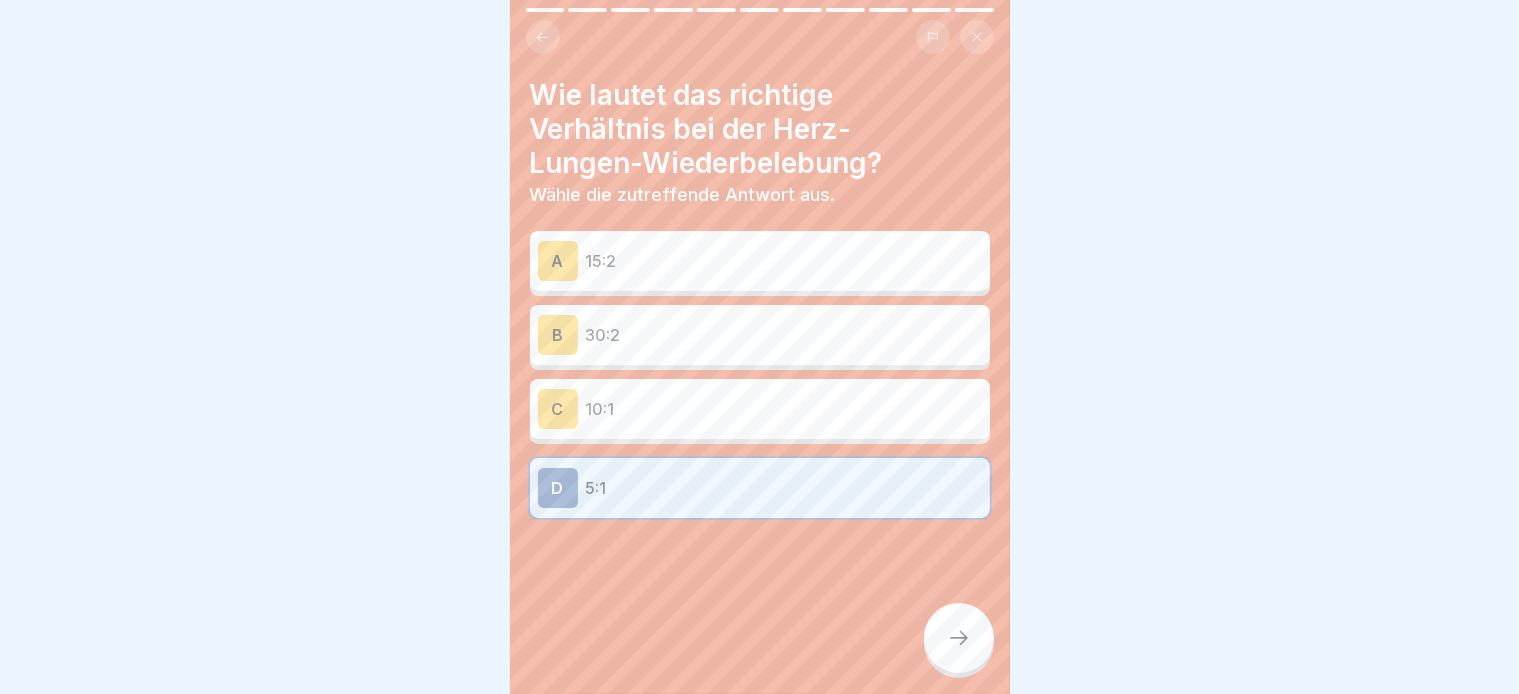 click on "Wie lautet das richtige Verhältnis bei der Herz-Lungen-Wiederbelebung? Wähle die zutreffende Antwort aus. A 15:2 B 30:2 C 10:1 D 5:1" at bounding box center (760, 347) 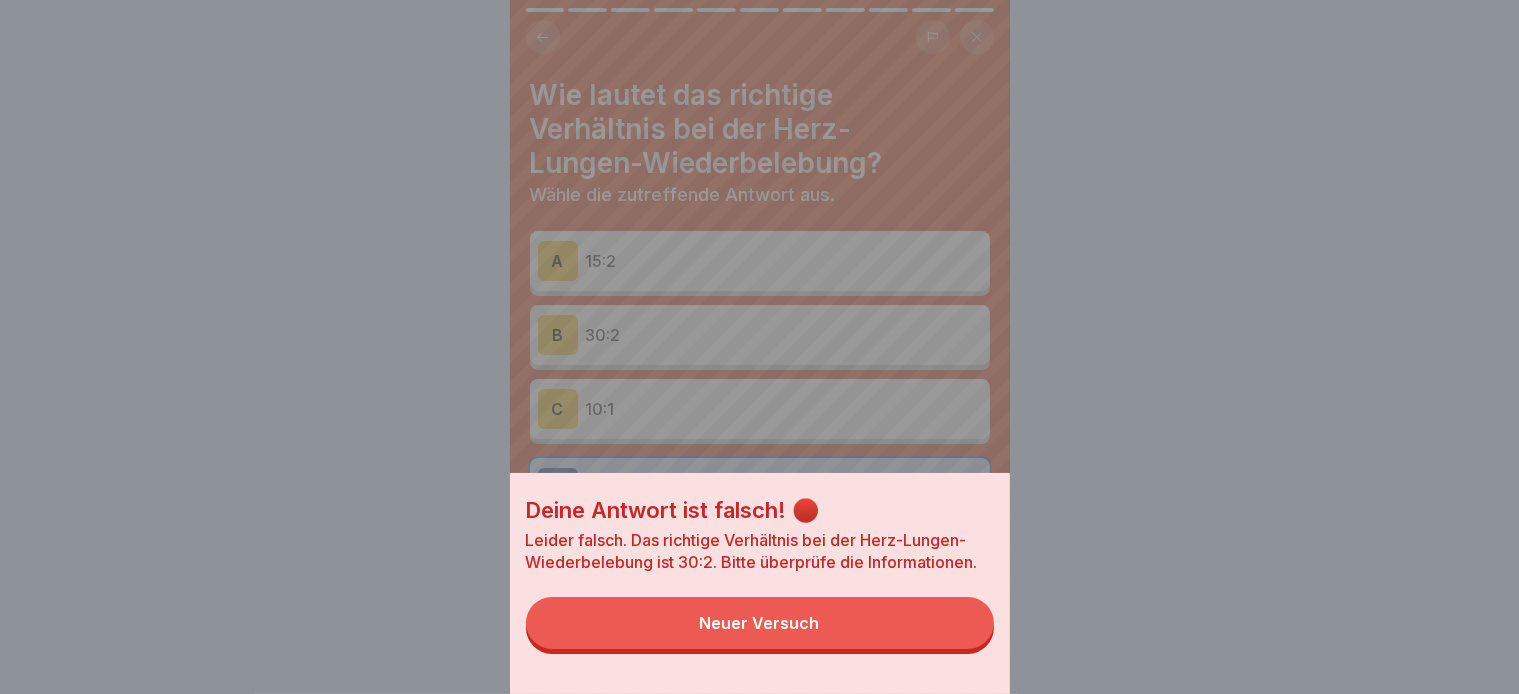 click on "Neuer Versuch" at bounding box center [760, 623] 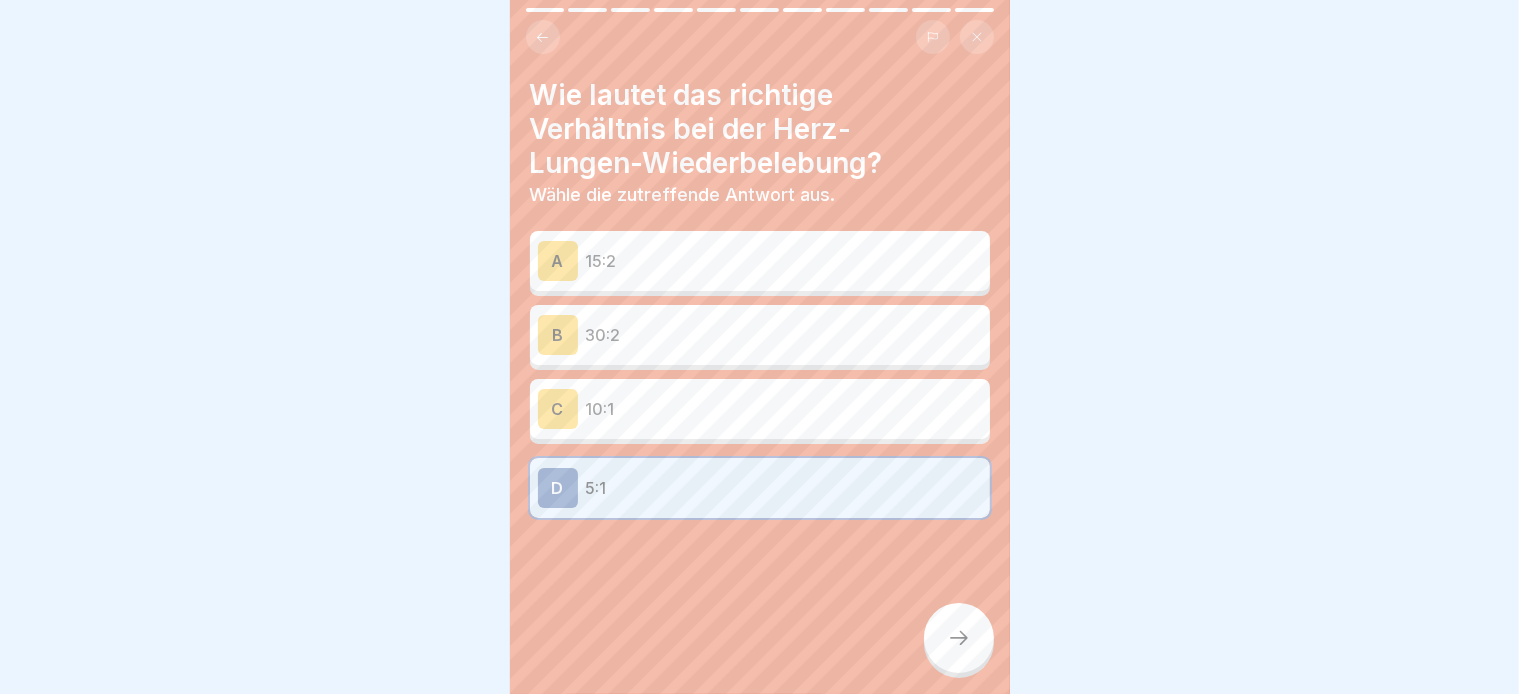 click on "B 30:2" at bounding box center [760, 335] 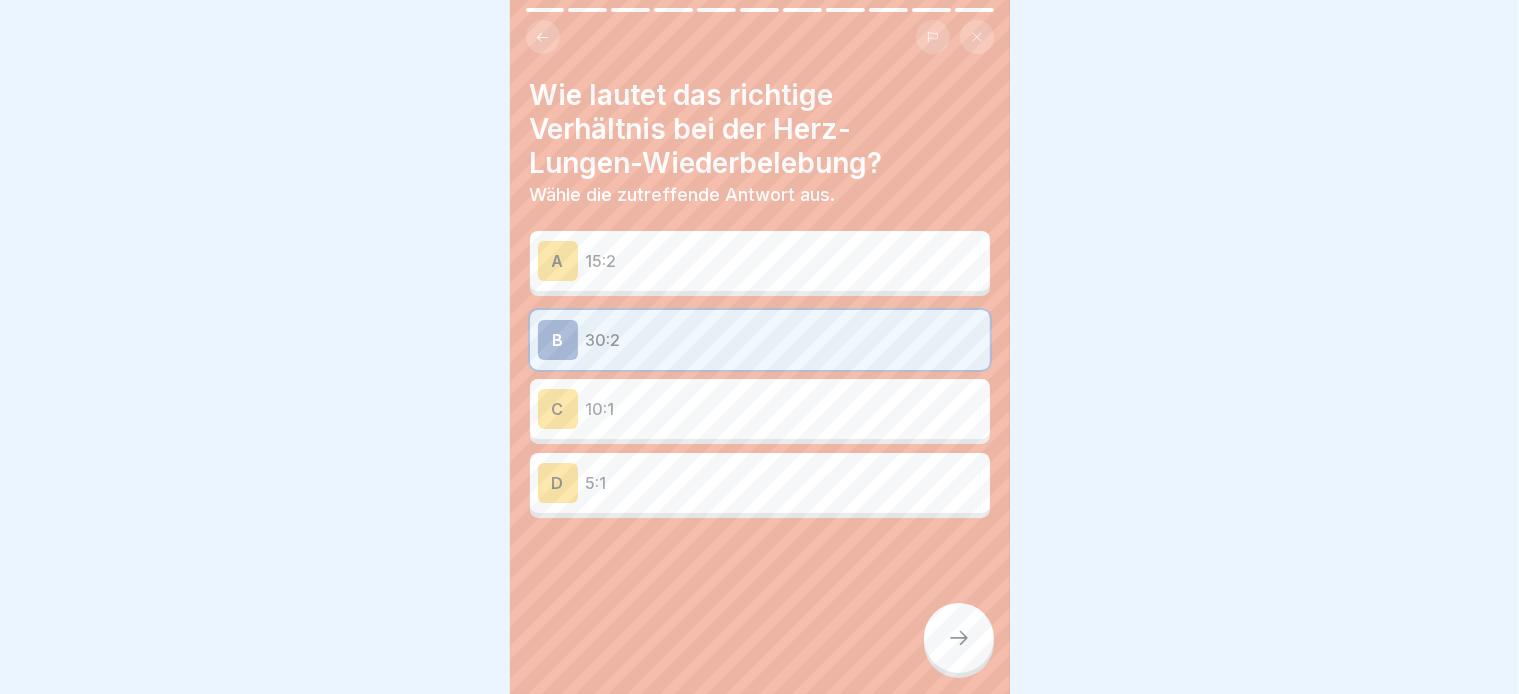 click at bounding box center (959, 638) 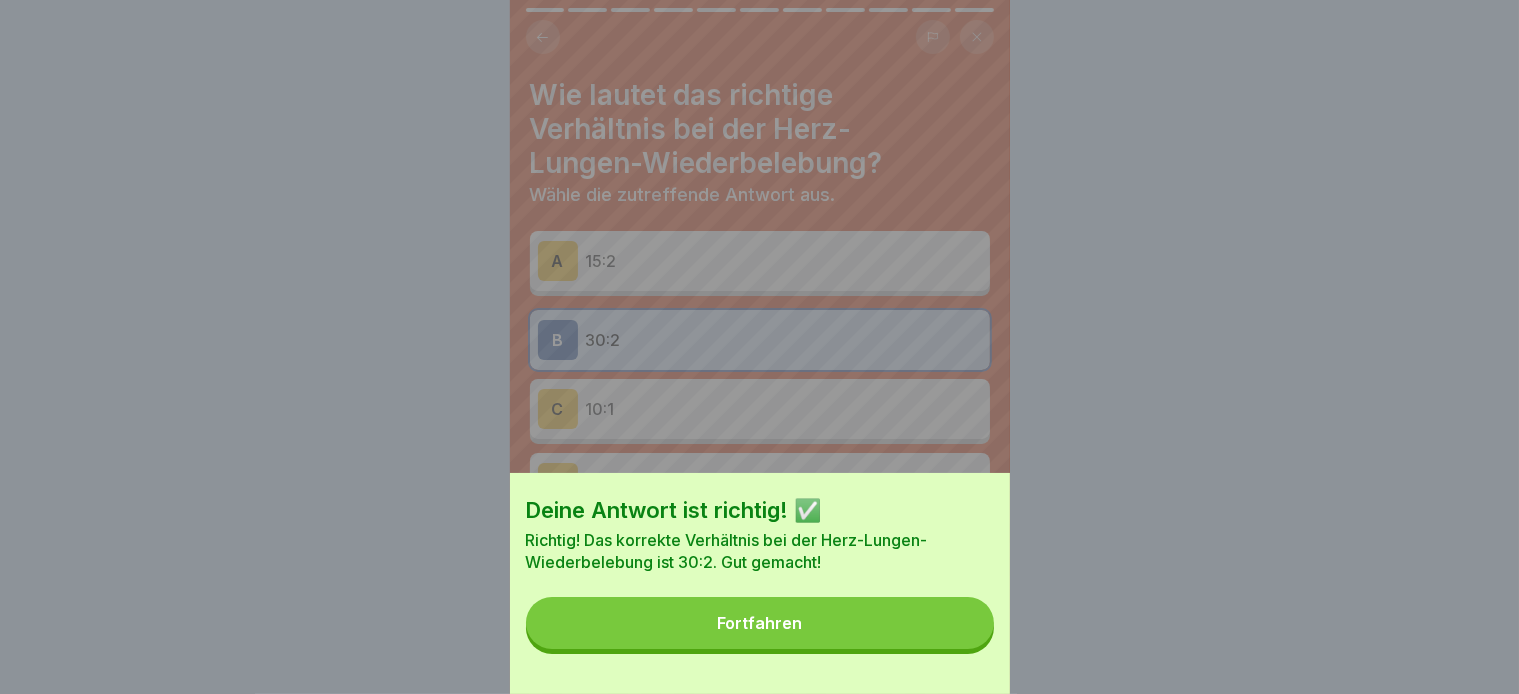click on "Fortfahren" at bounding box center [760, 623] 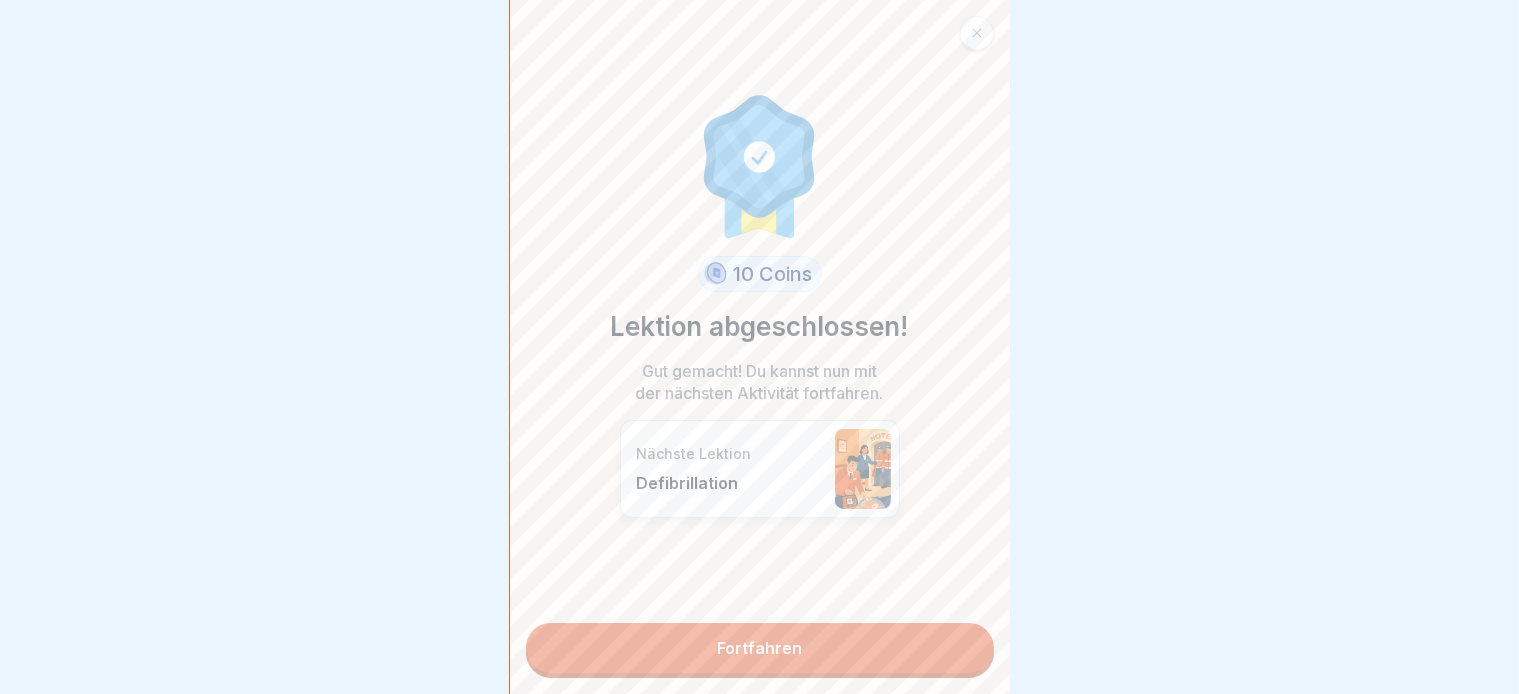 click on "Fortfahren" at bounding box center (760, 648) 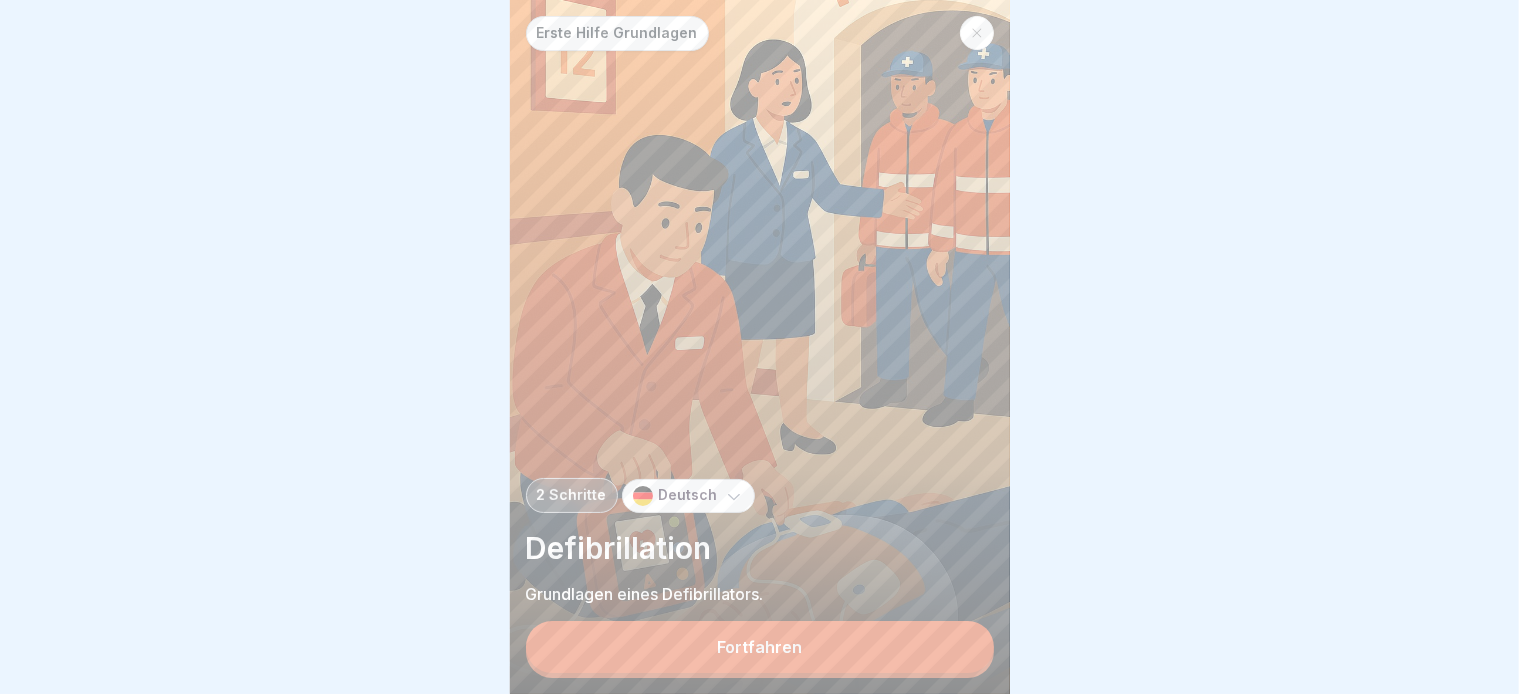 click on "Fortfahren" at bounding box center (760, 647) 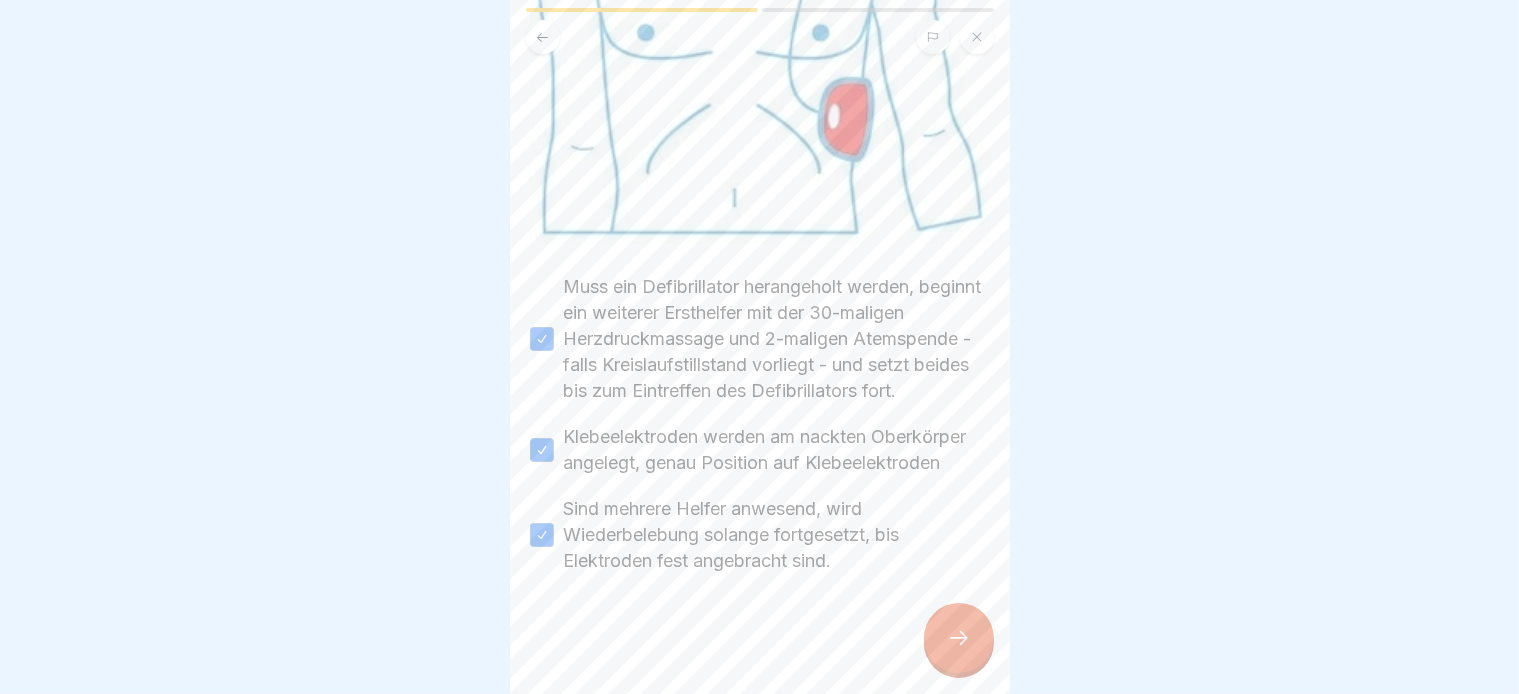 scroll, scrollTop: 598, scrollLeft: 0, axis: vertical 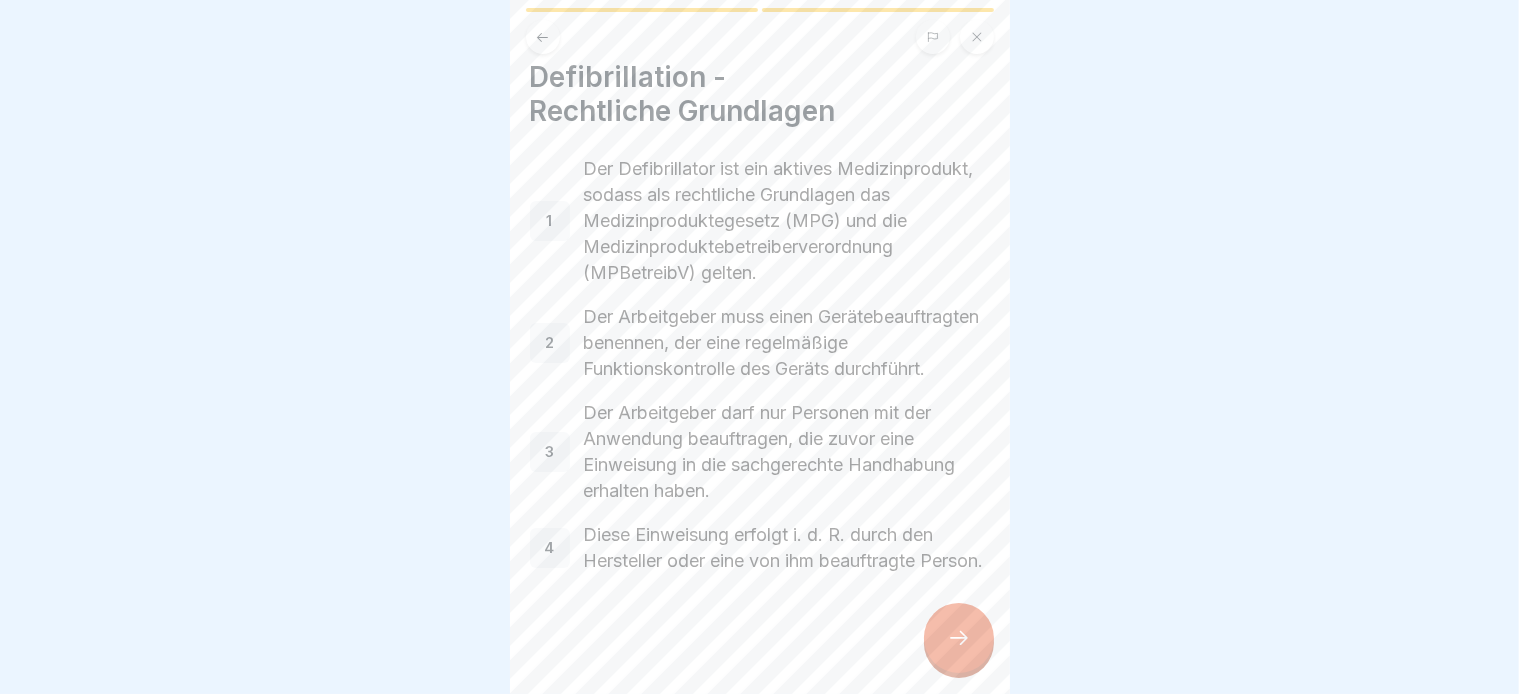 click at bounding box center (959, 638) 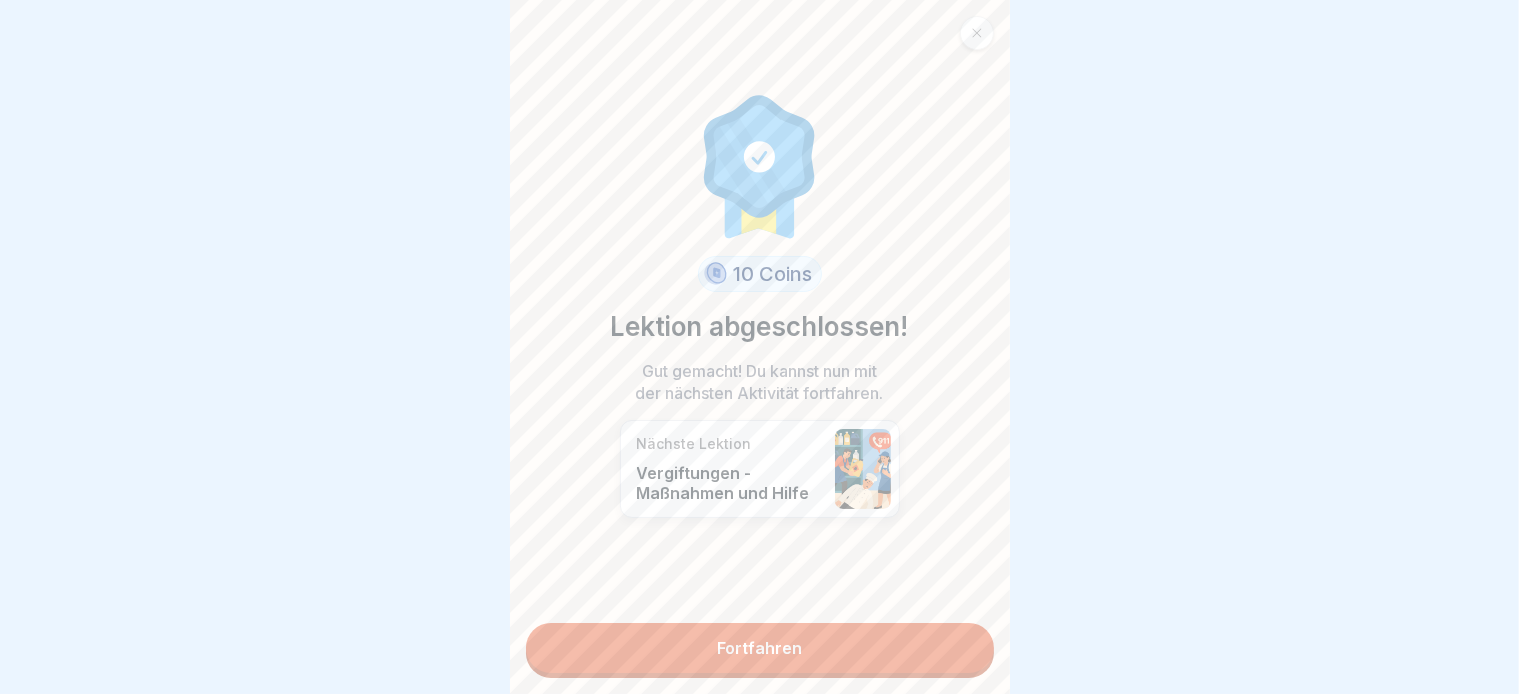 click on "Fortfahren" at bounding box center (760, 648) 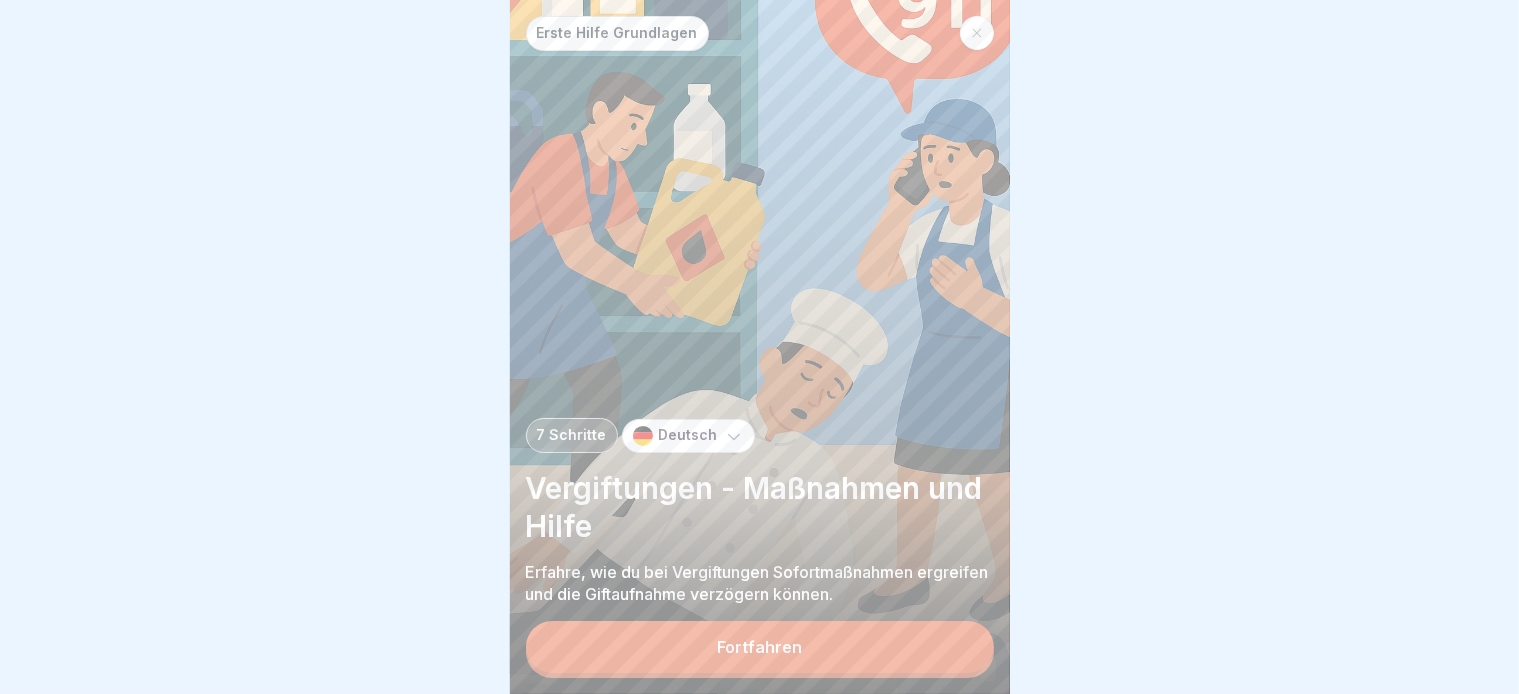 click on "Fortfahren" at bounding box center (760, 647) 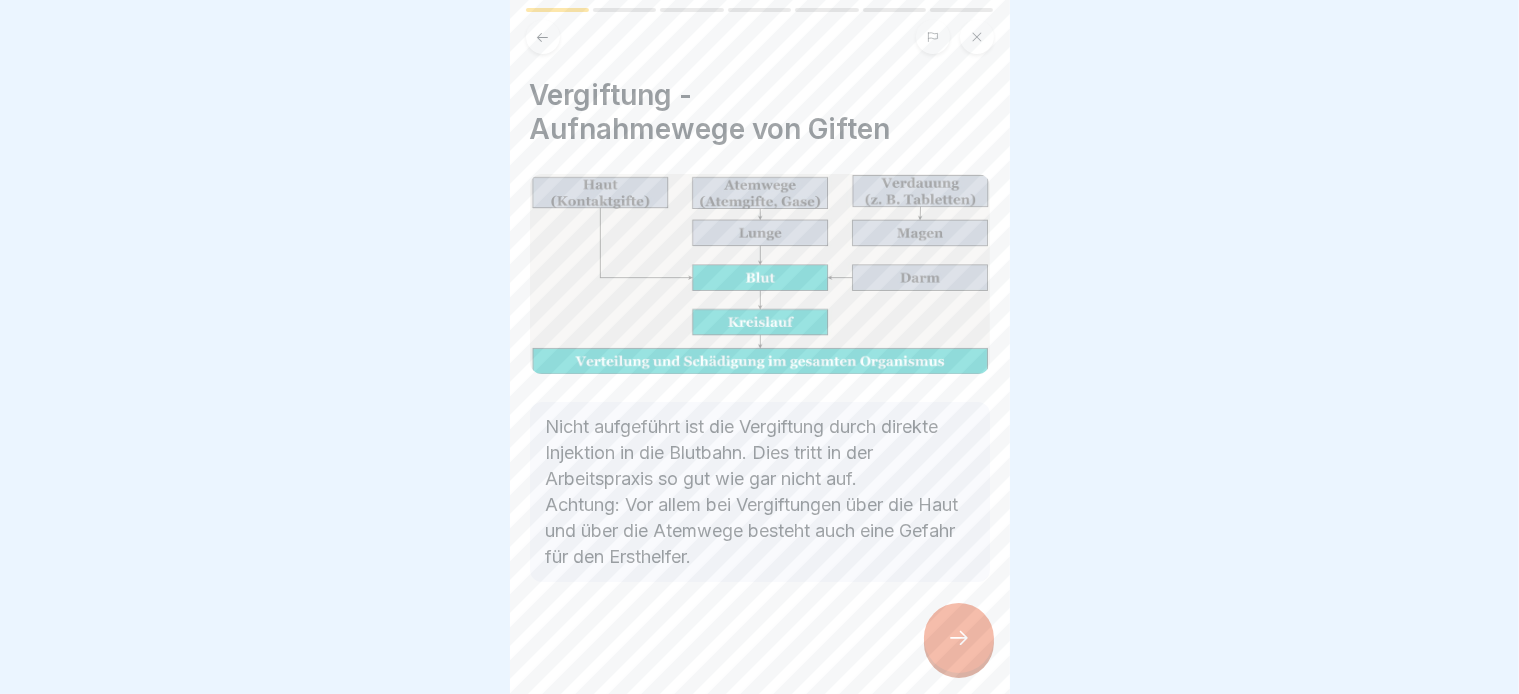 click on "Erste Hilfe Grundlagen  7 Schritte Deutsch Vergiftungen - Maßnahmen und Hilfe Erfahre, wie du bei Vergiftungen Sofortmaßnahmen ergreifen und die Giftaufnahme verzögern können. Fortfahren Vergiftung - Aufnahmewege von Giften Nicht aufgeführt ist die Vergiftung durch direkte Injektion in die Blutbahn. Dies tritt in der Arbeitspraxis so gut wie gar nicht auf.
Achtung: Vor allem bei Vergiftungen über die Haut und über die Atemwege besteht auch eine Gefahr für den Ersthelfer.  Vergiftung - Symptome Unwohlsein, Übelkeit, Schwindelgefühl, Erbrechen, Durchfall Bauchschmerzen, Bauchkrämpfe Bewusstseins-, Atem- oder Kreislaufstörungen.
-> Suchen Sie nach Chemikalien, Flaschen, Gläsern, Hinweisschildern, markanten Gerüchen und fragen Sie den Betroffenen, was passiert ist, wenn unklar ist, was die Ursache für die Vergiftung ist. Welche Symptome können auf eine Vergiftung hinweisen? Mehrere Antworten  können richtig sein. A Übelkeit B Durchfall C Bewusstseinsstörungen D Muskelkater Wichtige Fragen 1 2" at bounding box center [760, 347] 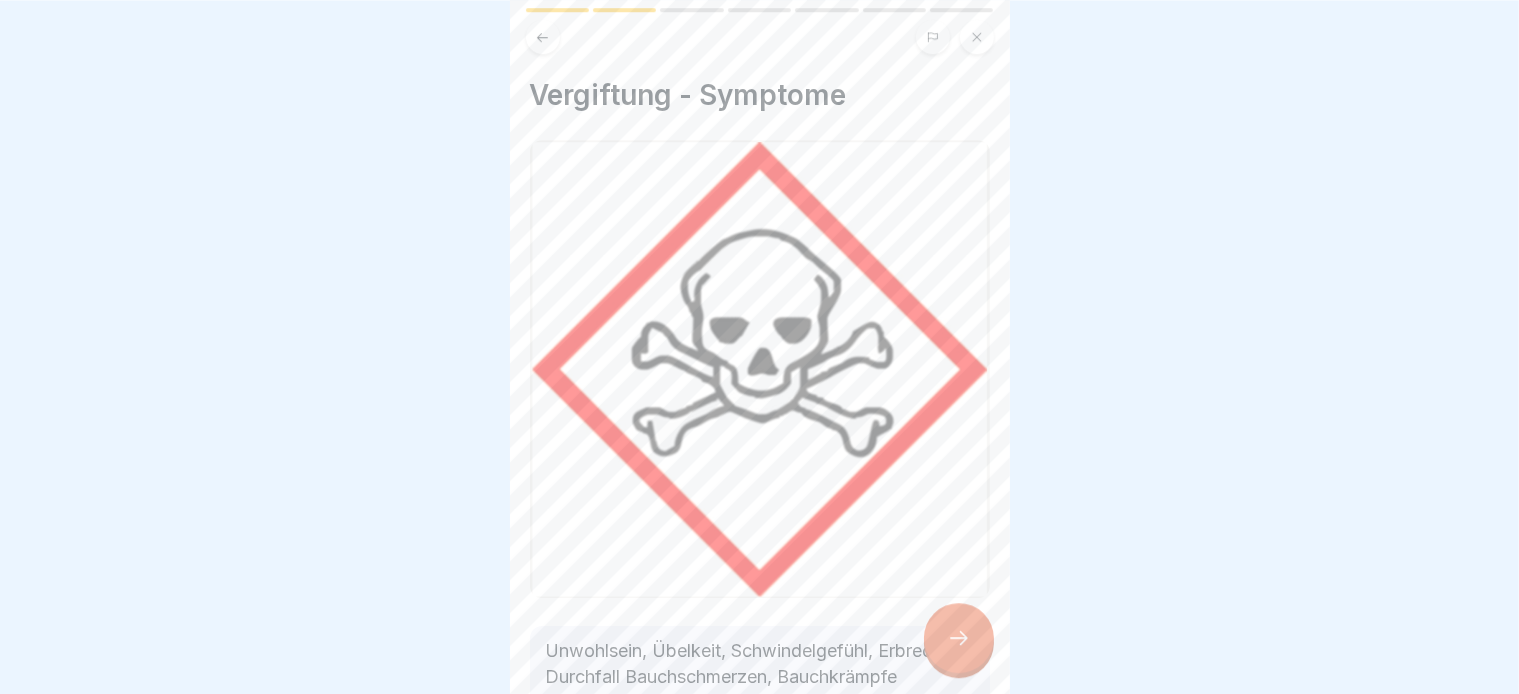 scroll, scrollTop: 0, scrollLeft: 0, axis: both 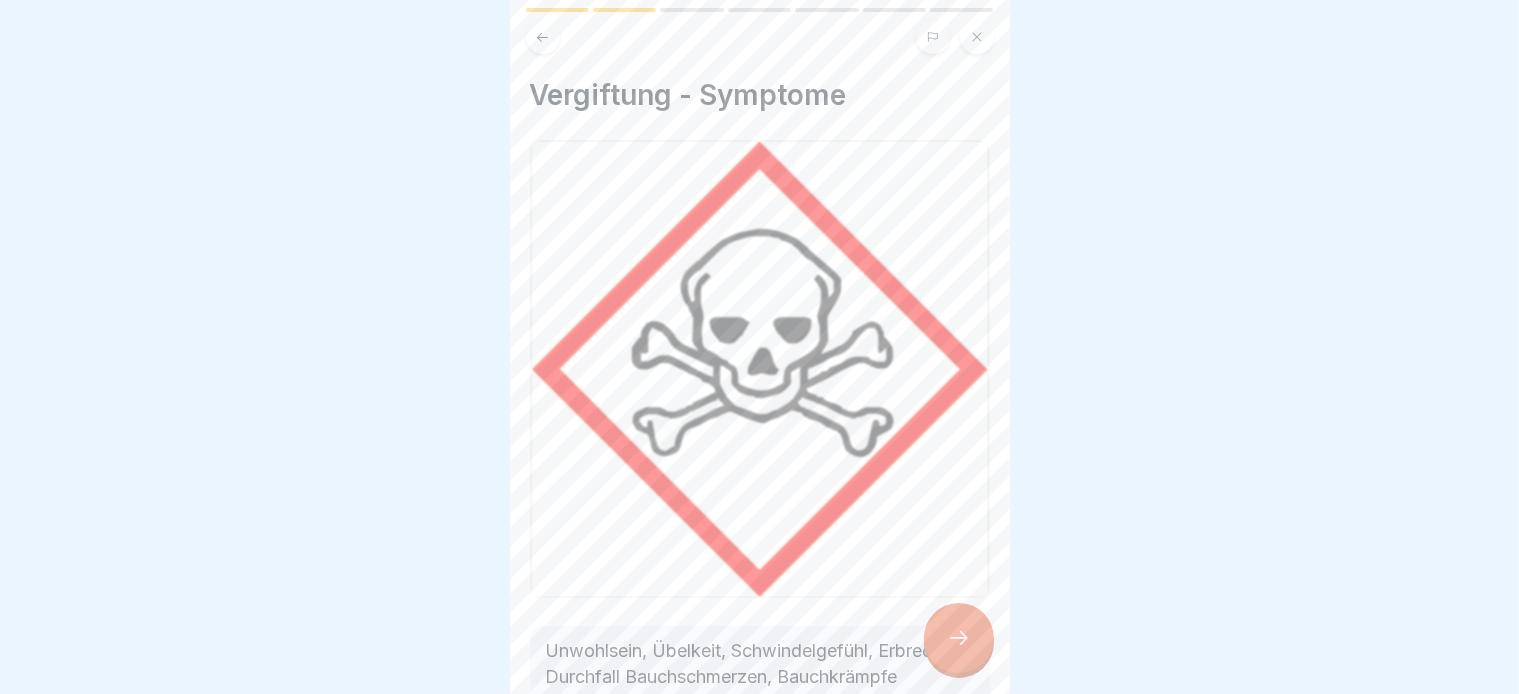 click 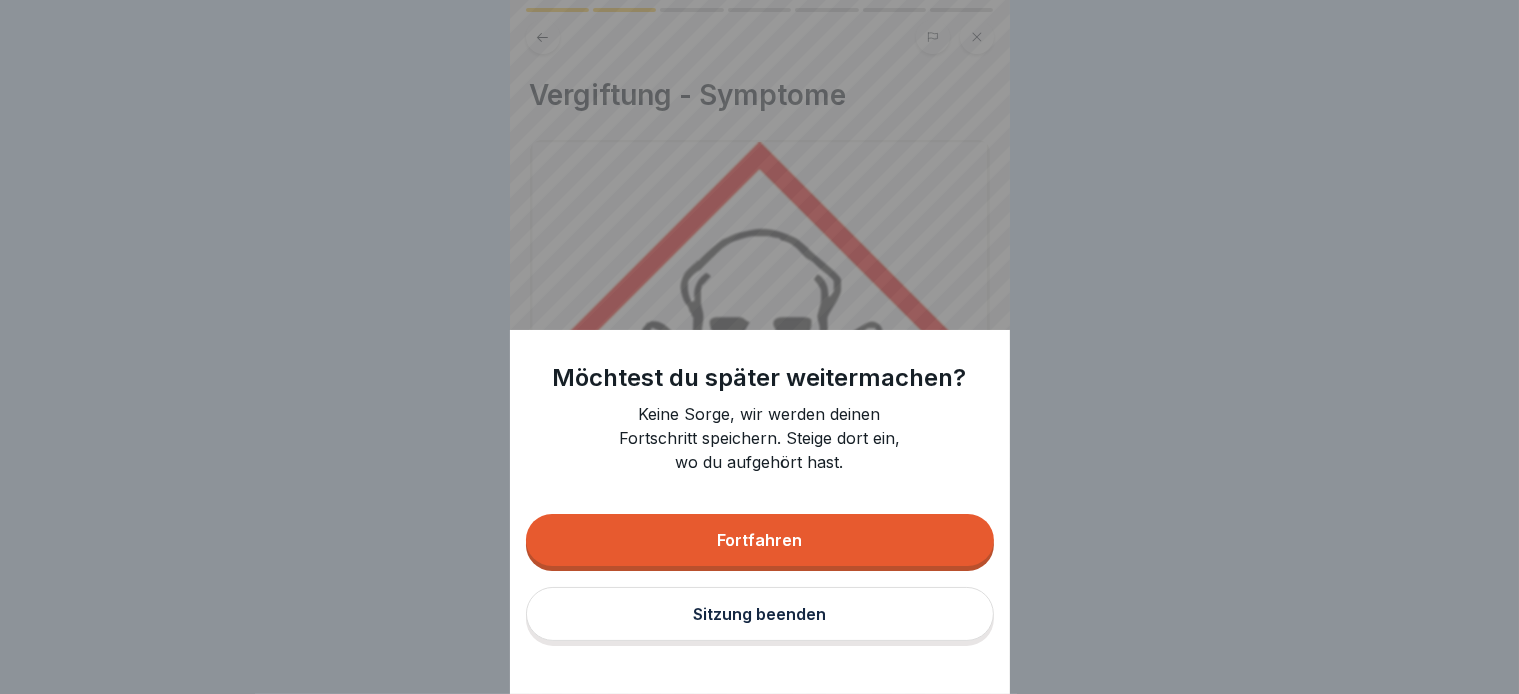 click on "Sitzung beenden" at bounding box center [759, 614] 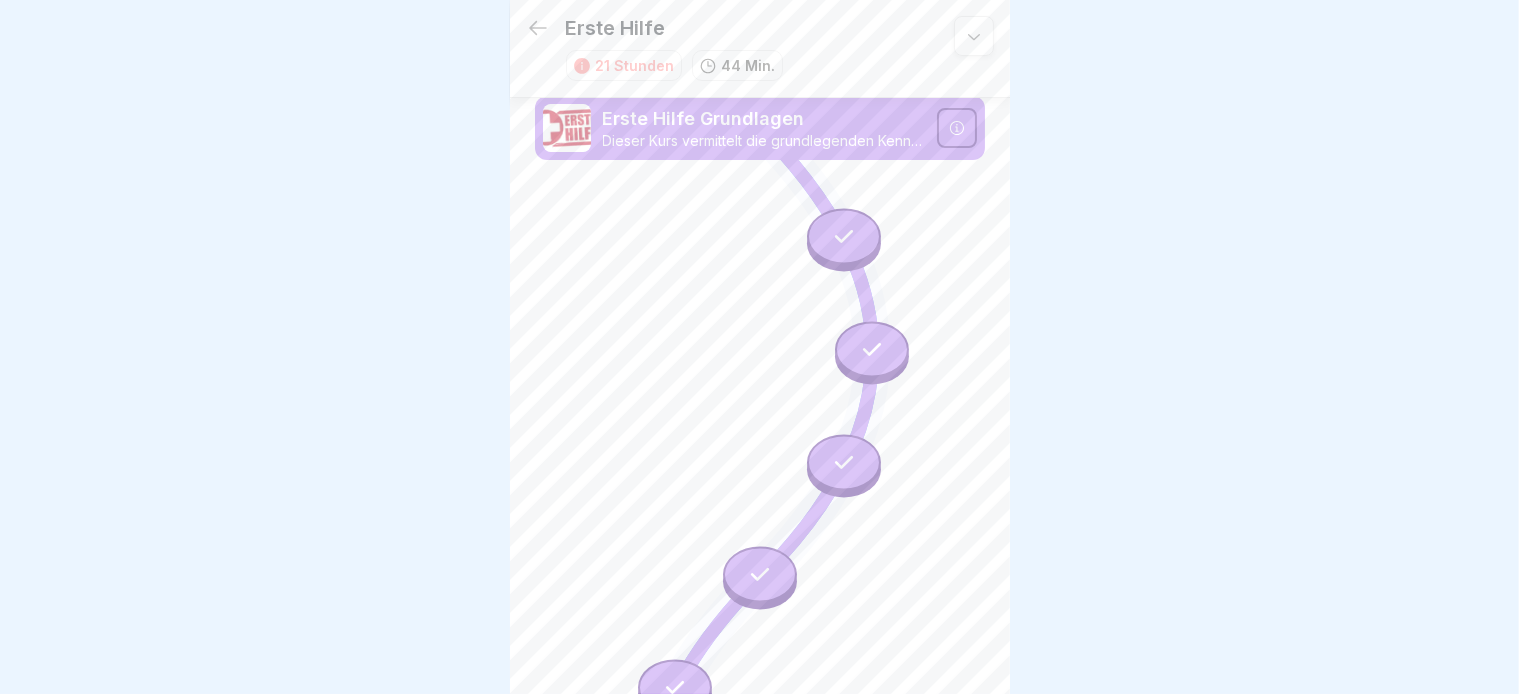 scroll, scrollTop: 7, scrollLeft: 0, axis: vertical 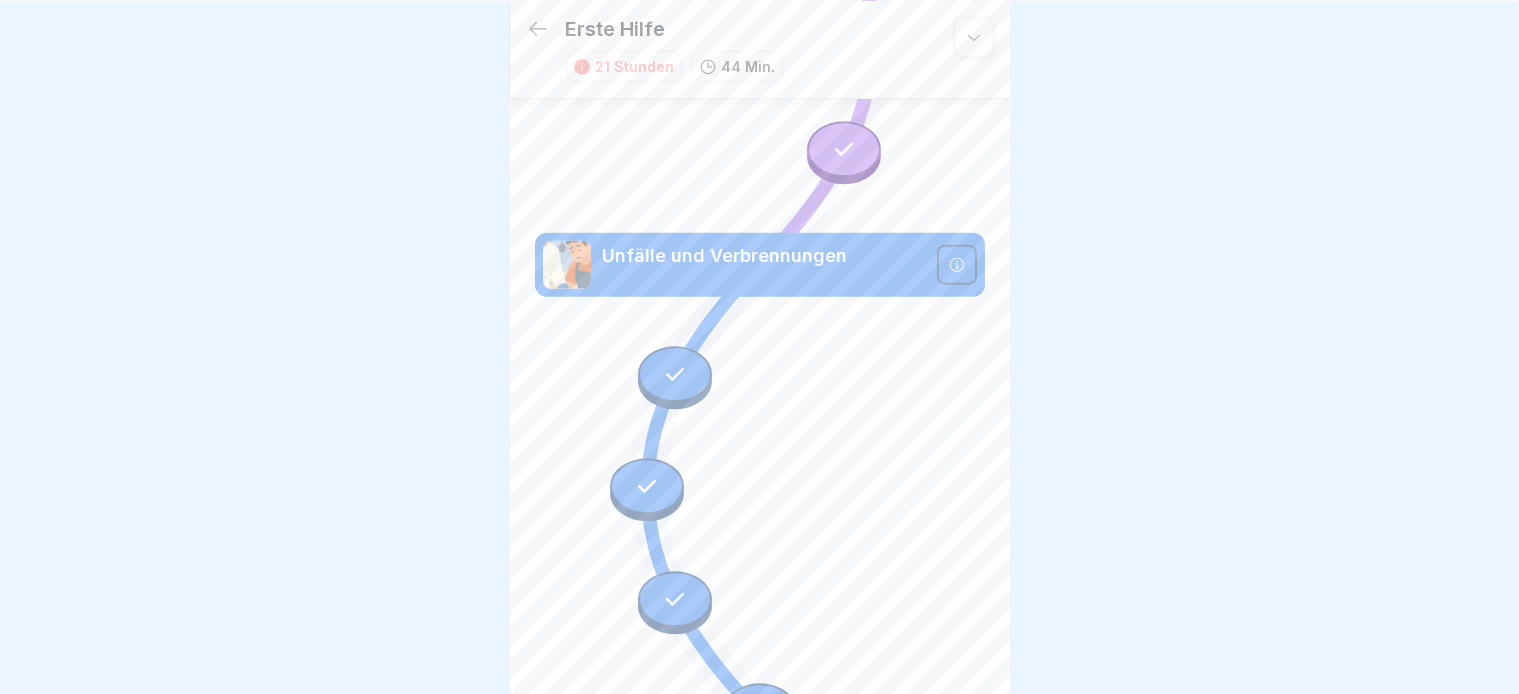 click 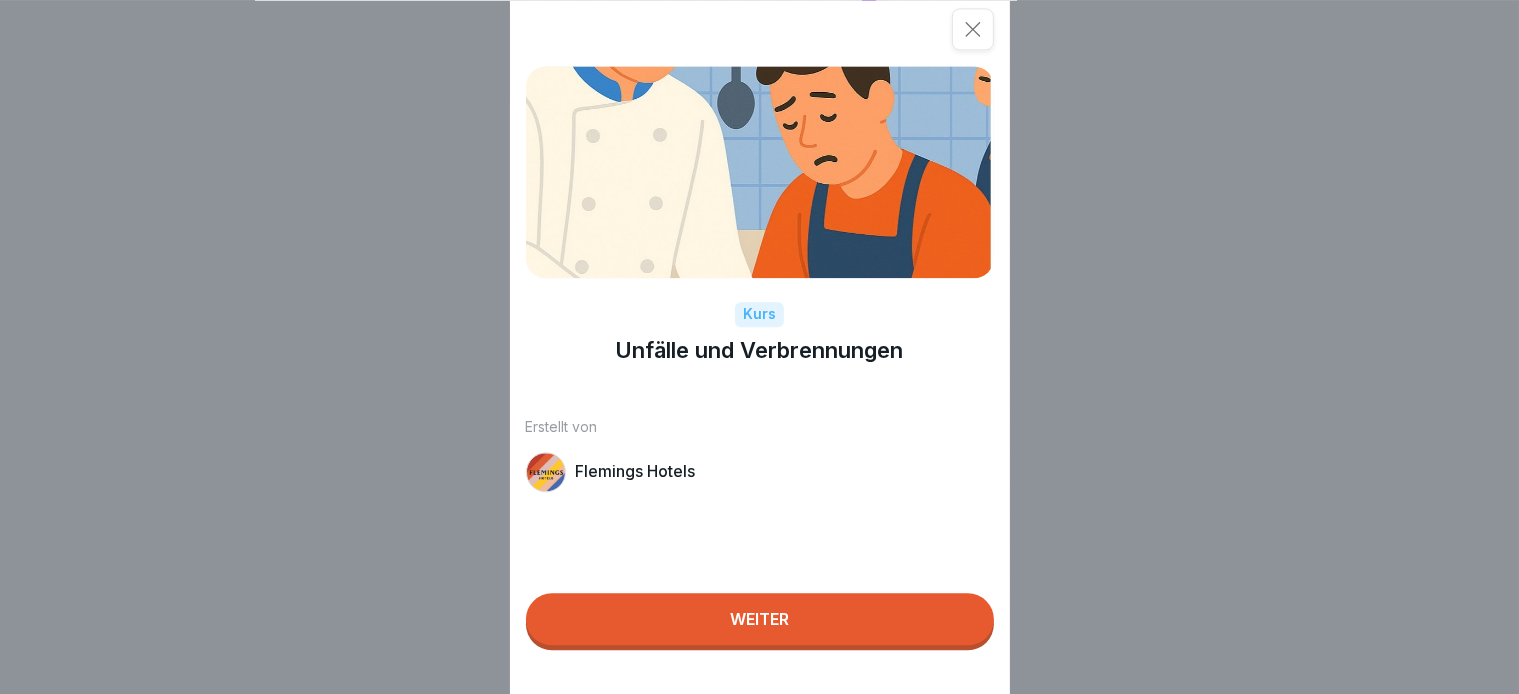 click at bounding box center [973, 29] 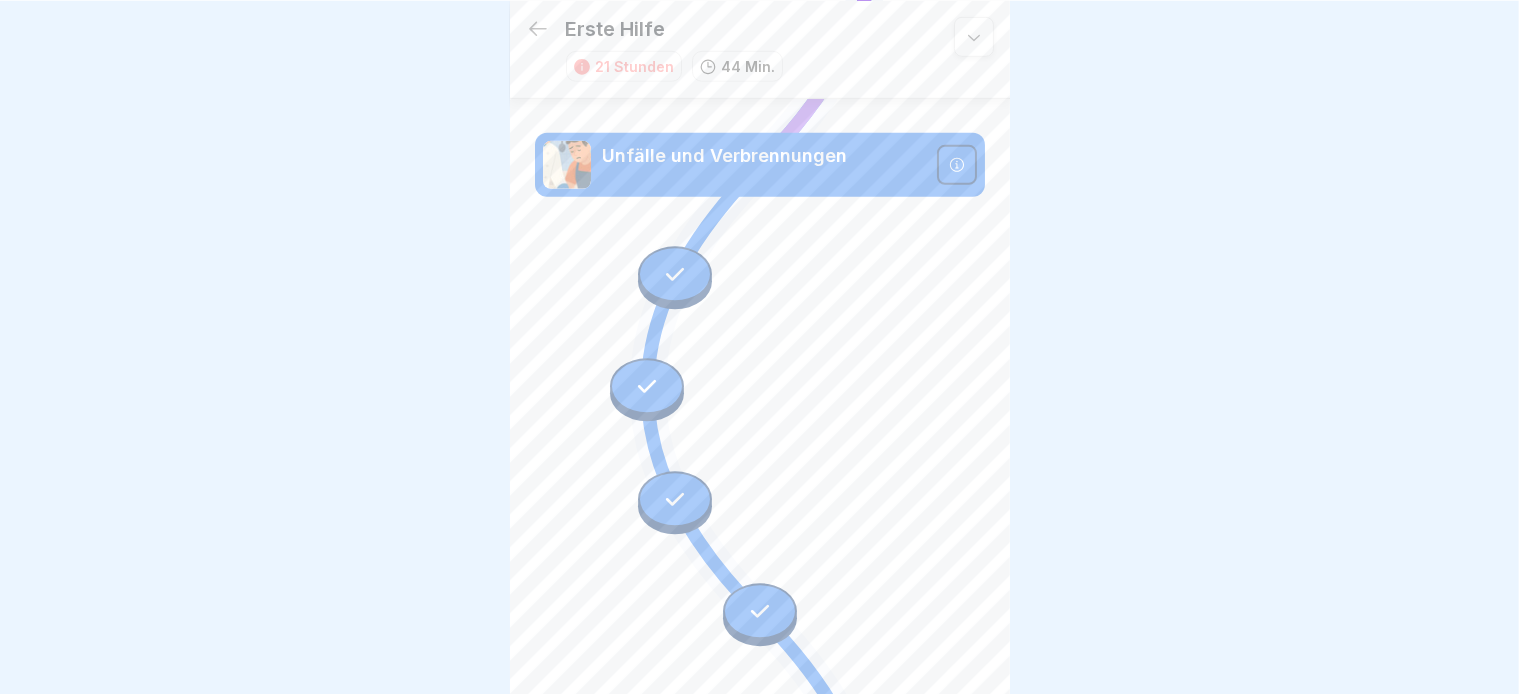 scroll, scrollTop: 1329, scrollLeft: 0, axis: vertical 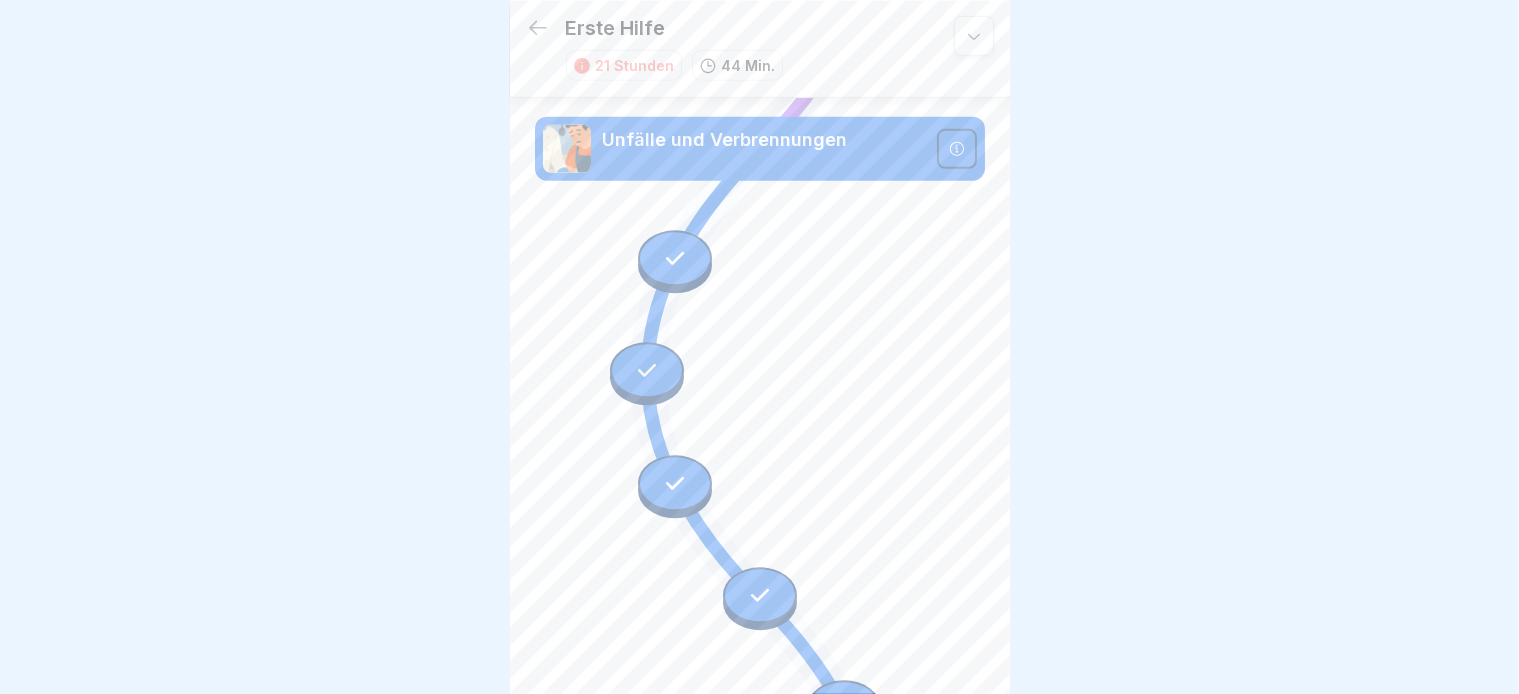 click 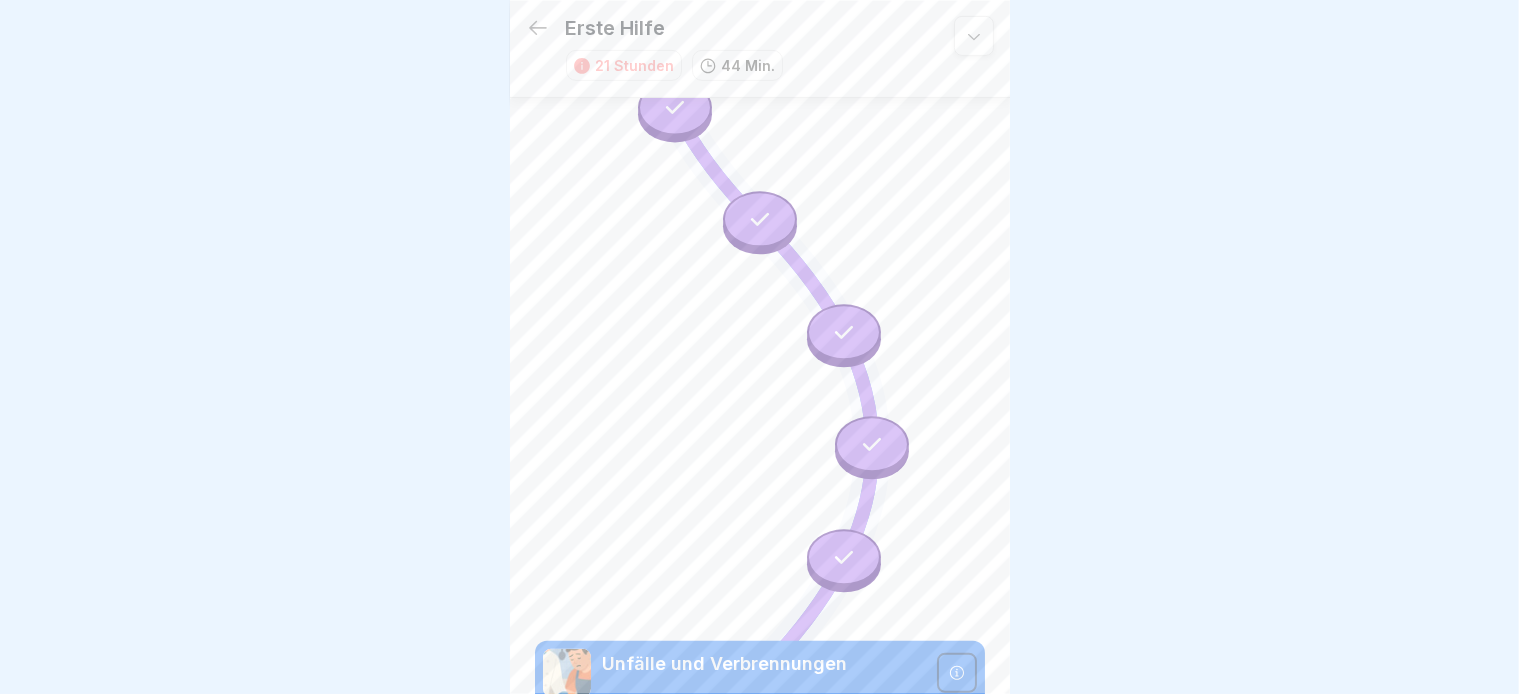 scroll, scrollTop: 753, scrollLeft: 0, axis: vertical 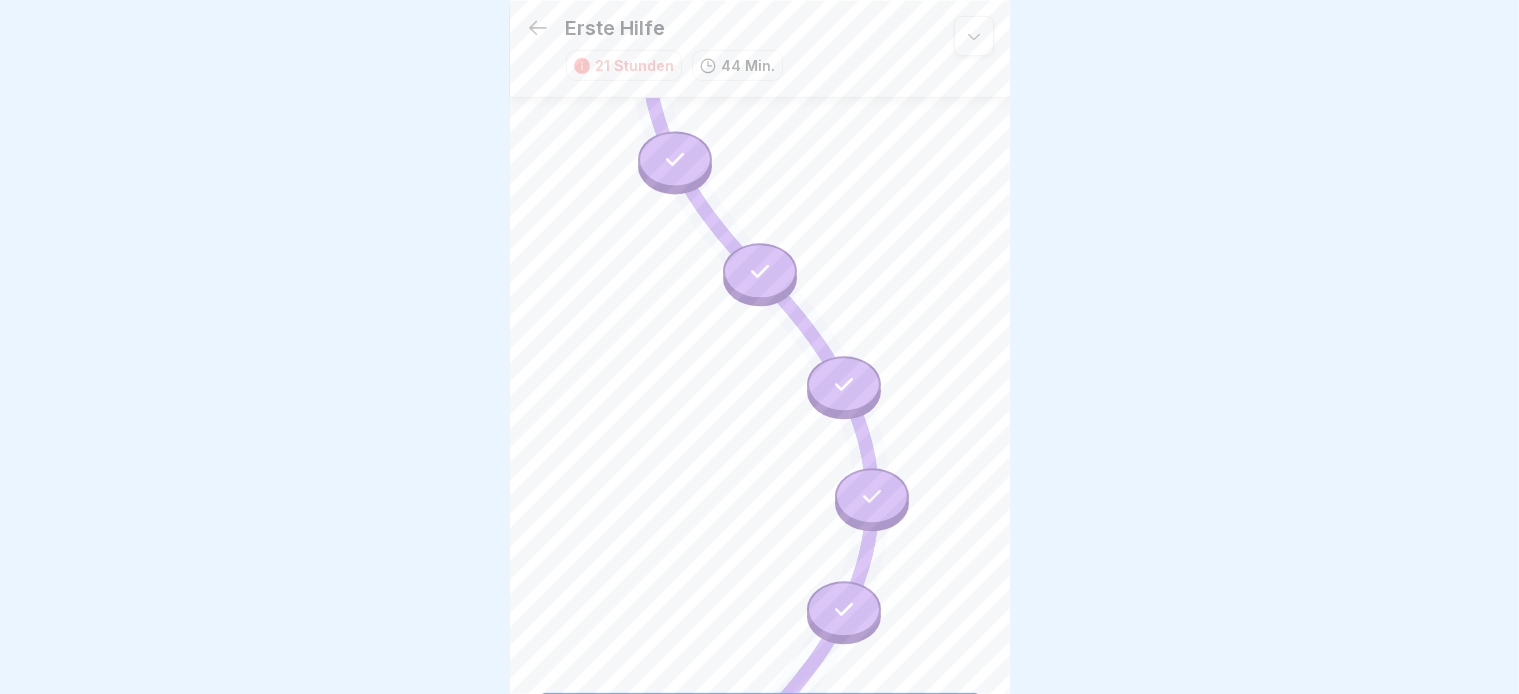 click at bounding box center (844, 612) 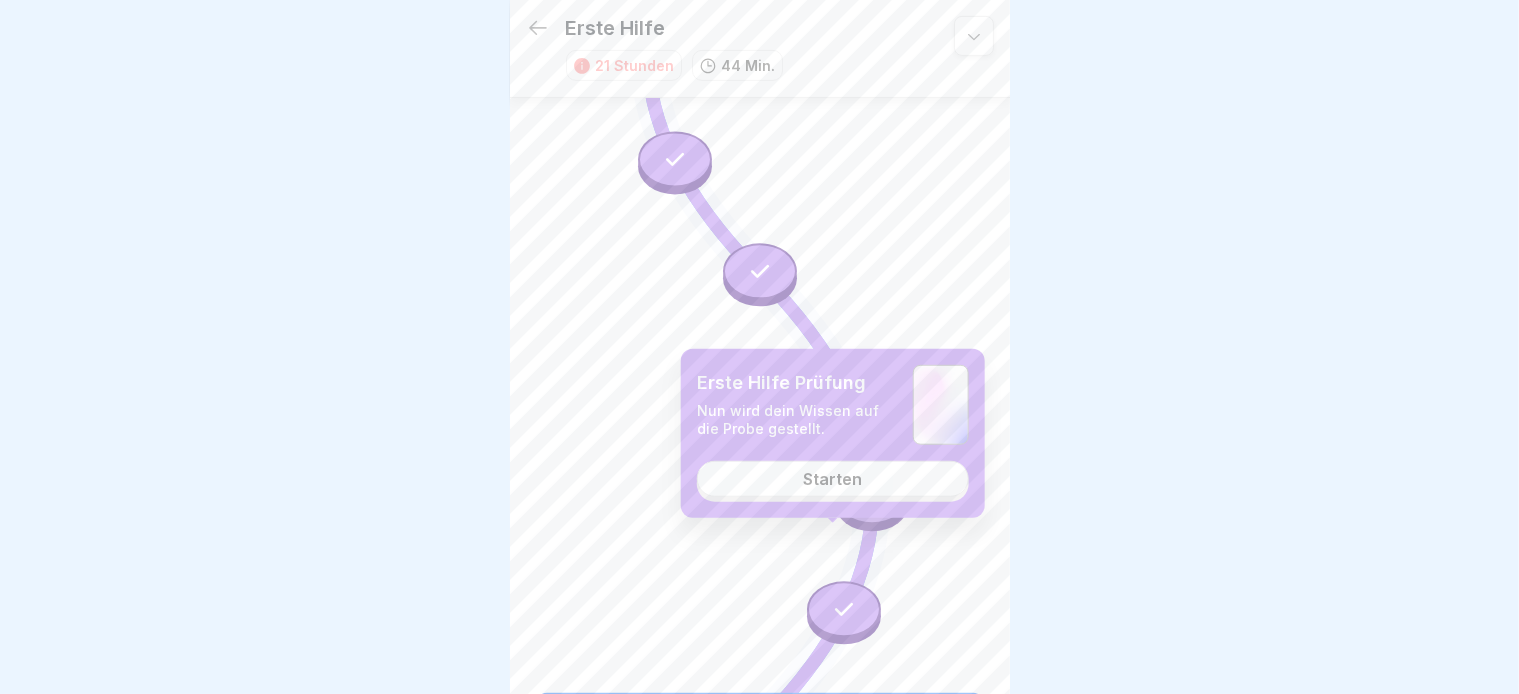 click on "Starten" at bounding box center [832, 479] 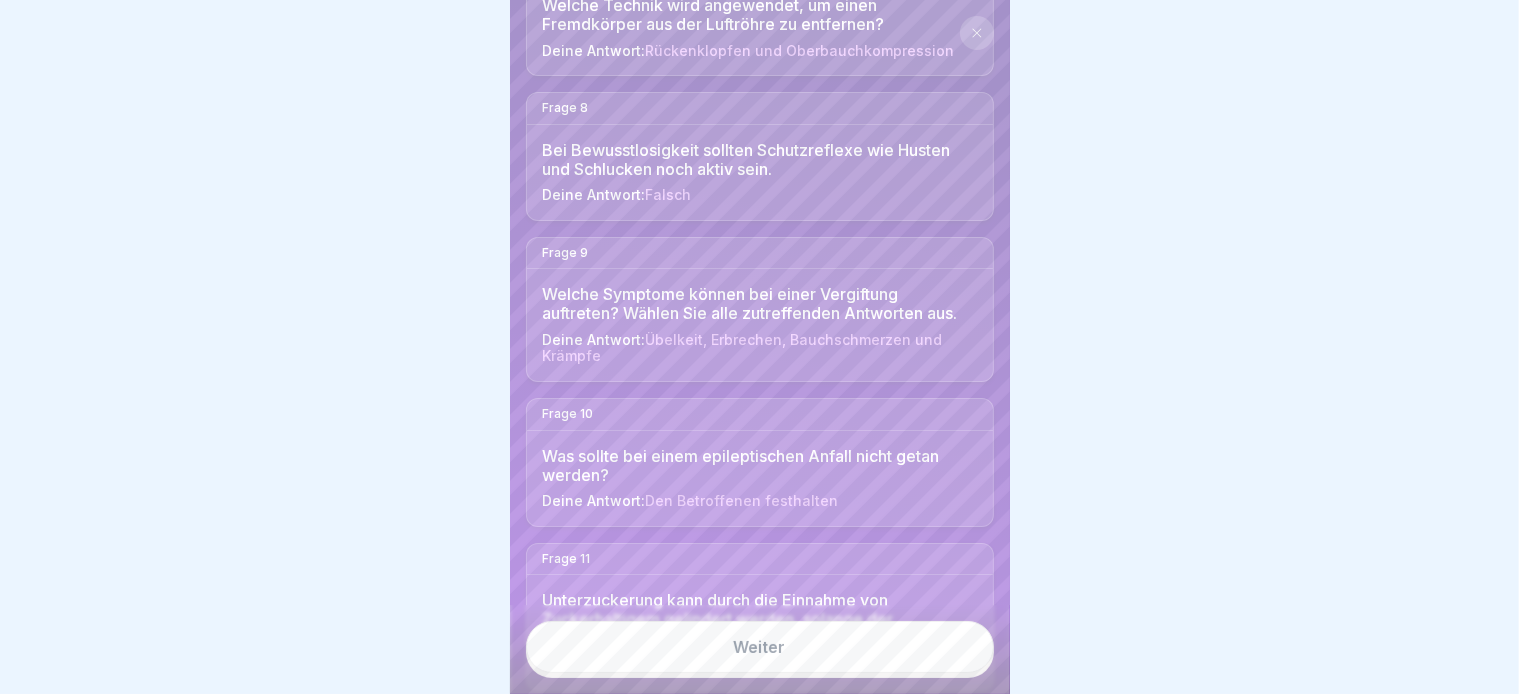scroll, scrollTop: 1198, scrollLeft: 0, axis: vertical 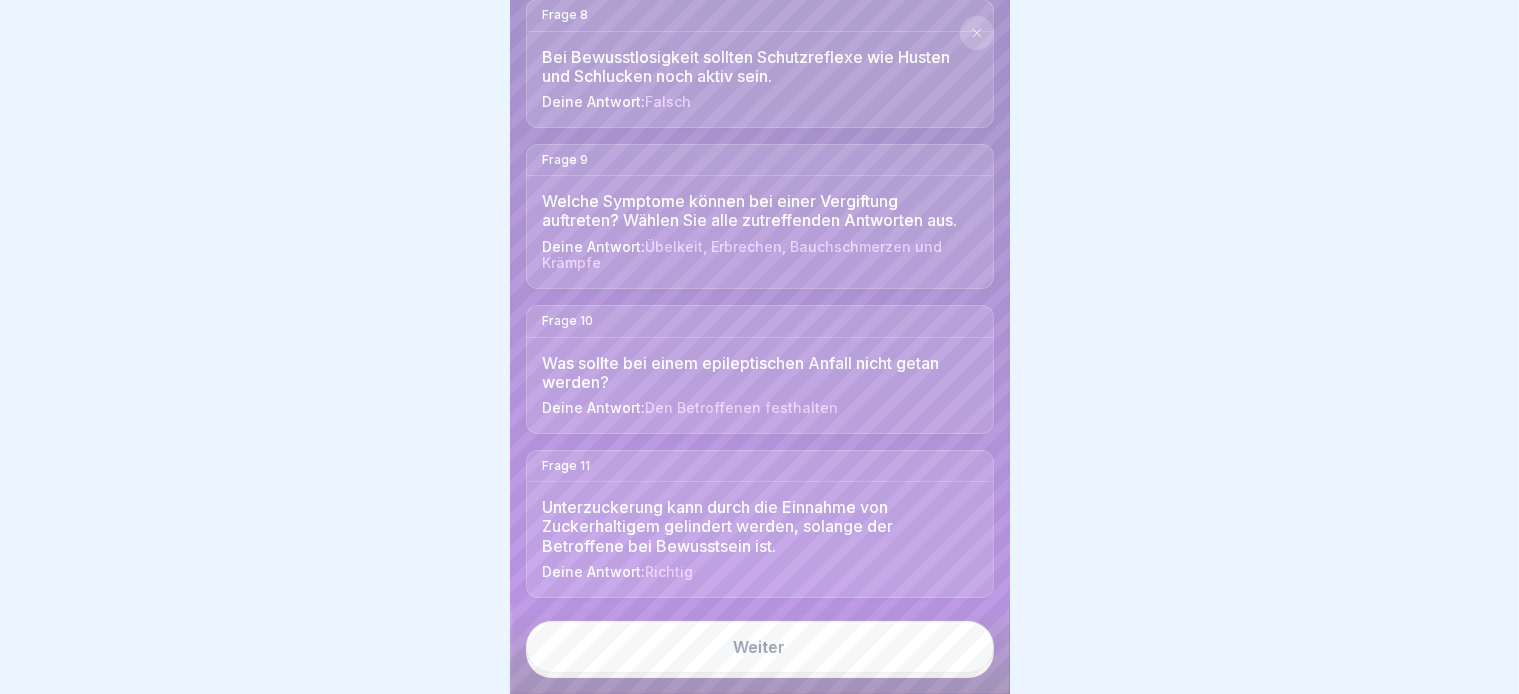click on "Weiter" at bounding box center [760, 647] 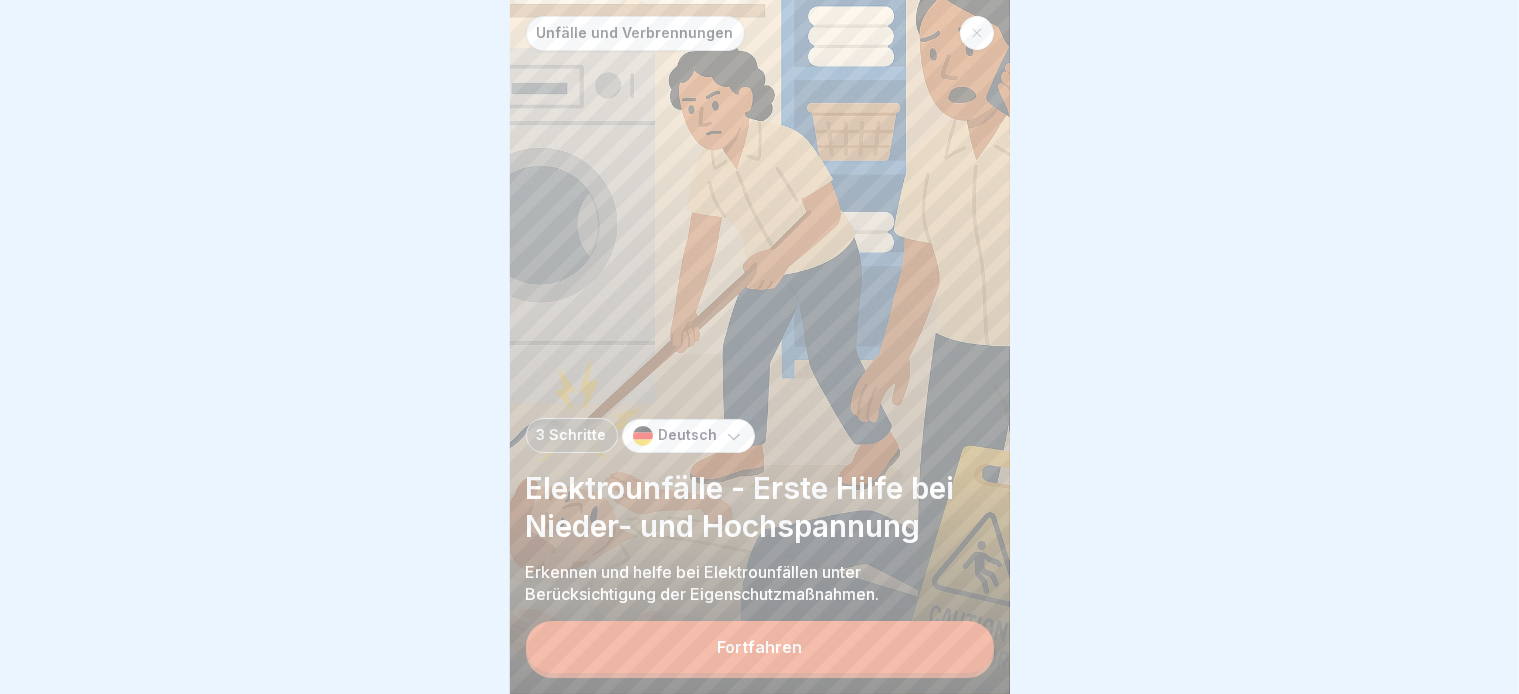 click at bounding box center (977, 33) 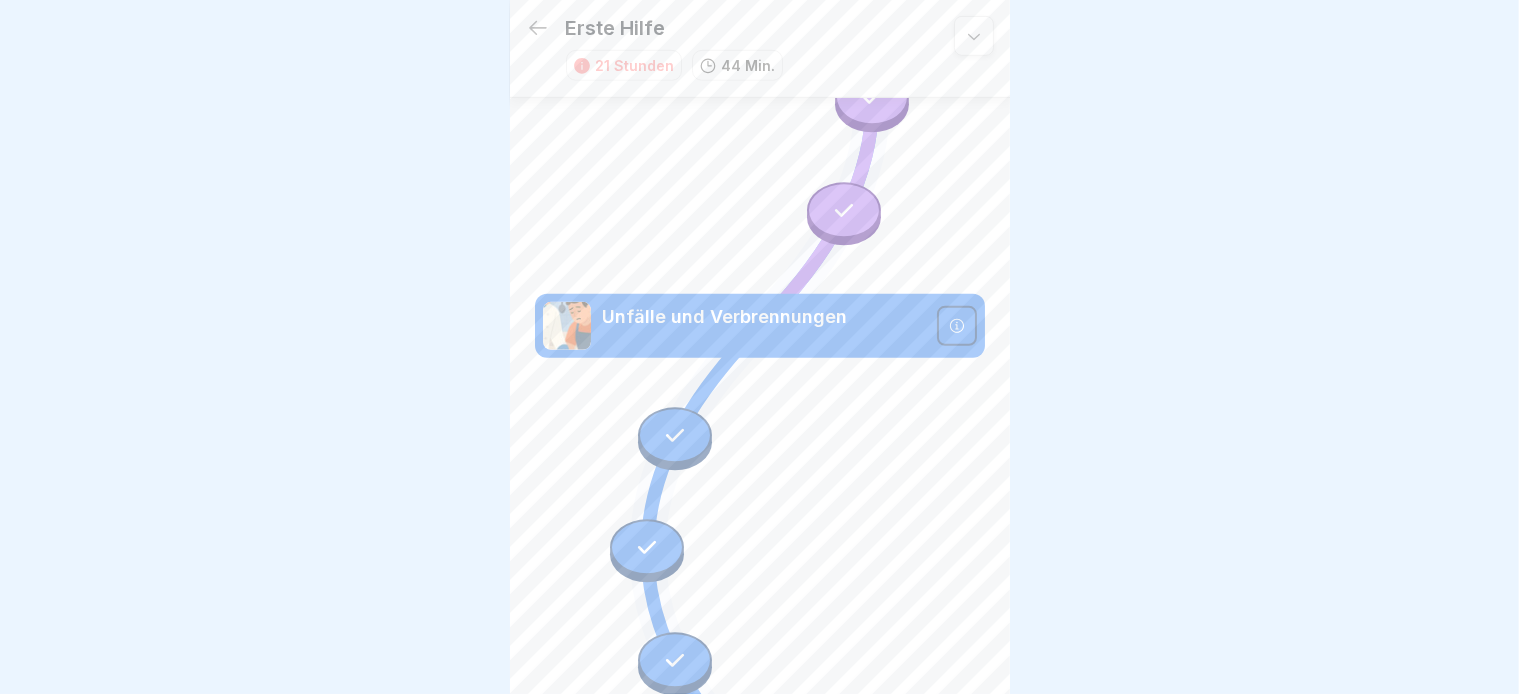 scroll, scrollTop: 1329, scrollLeft: 0, axis: vertical 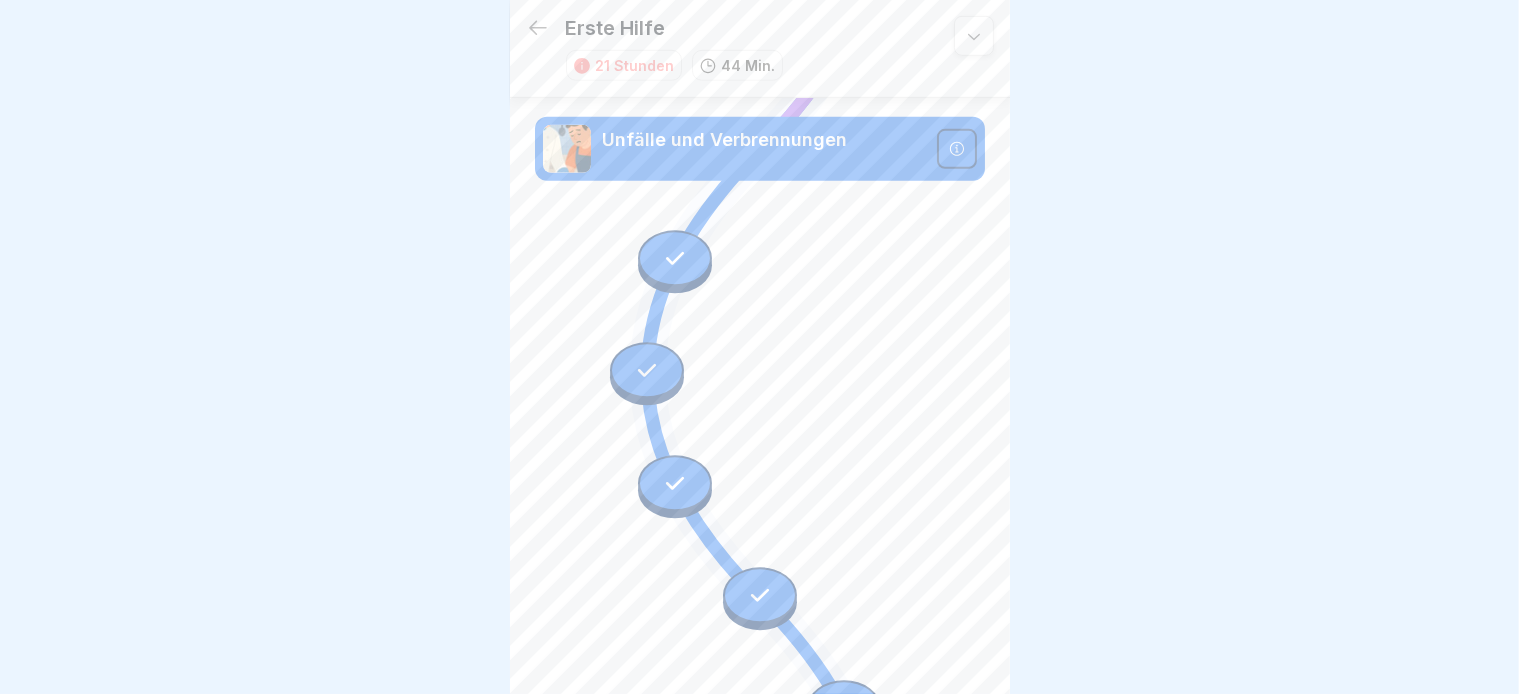 click at bounding box center (844, 708) 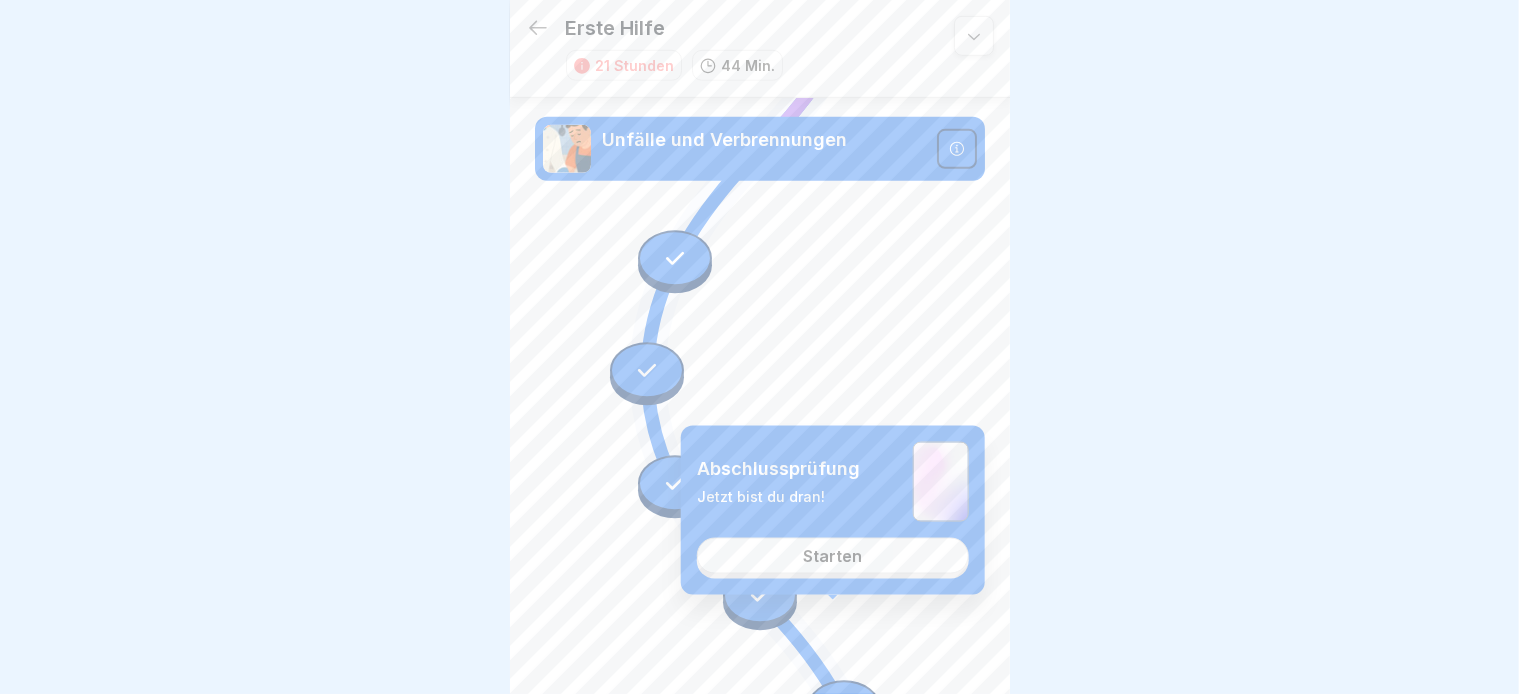 click on "Starten" at bounding box center (832, 556) 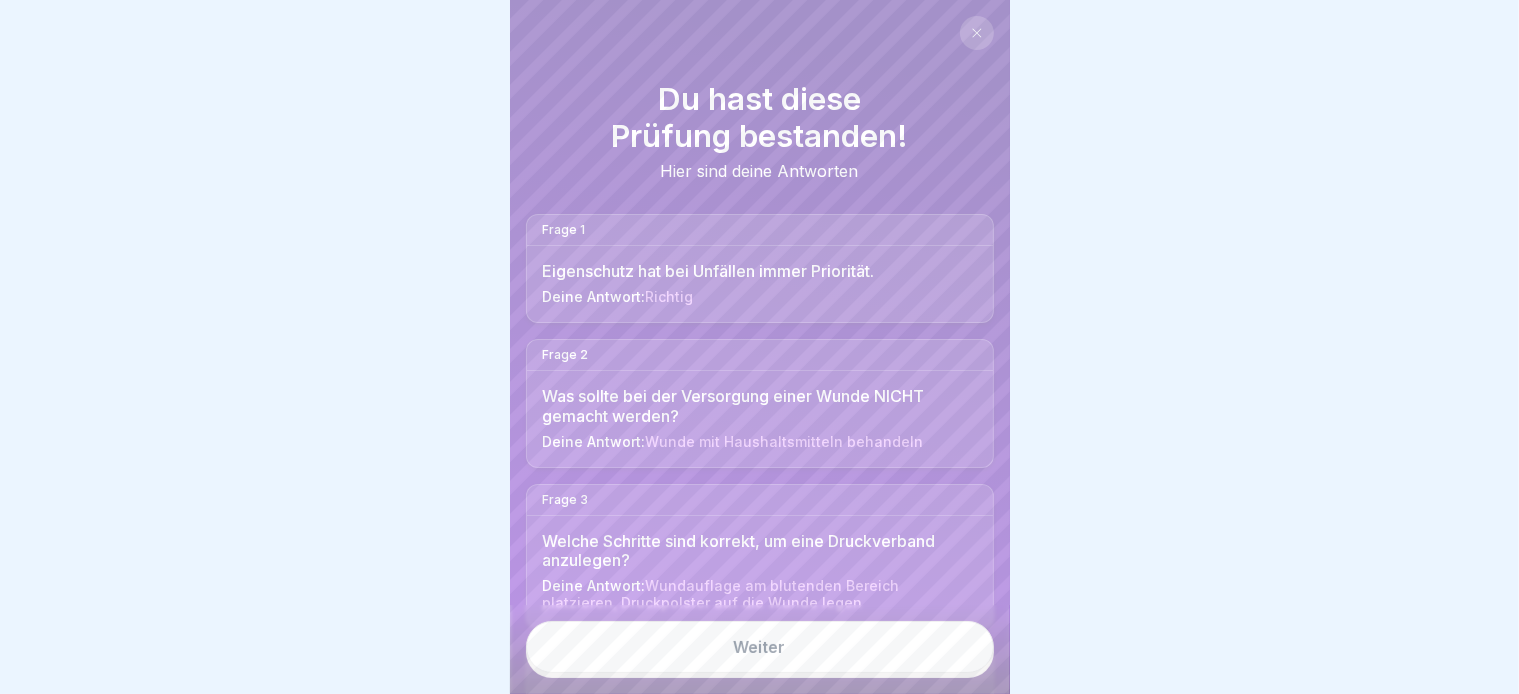 click on "Weiter" at bounding box center (760, 647) 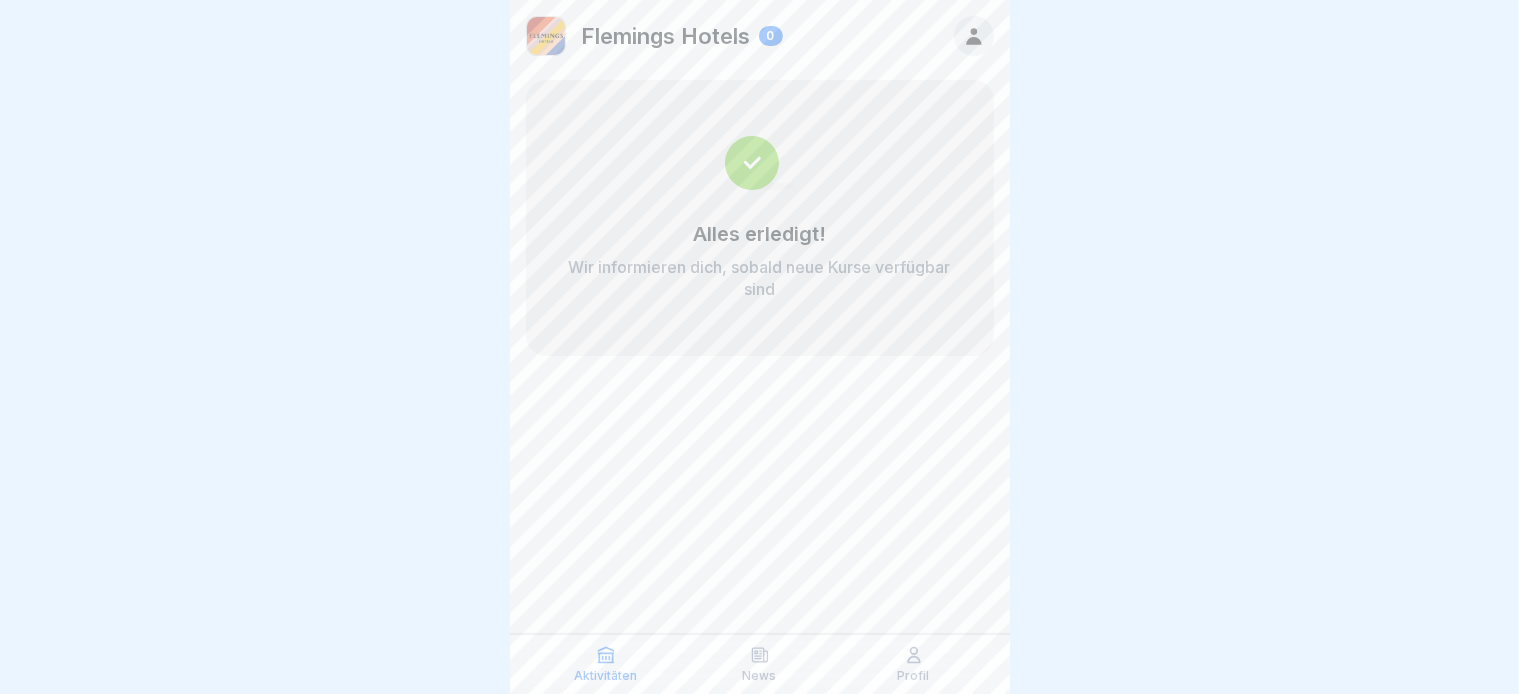 scroll, scrollTop: 16, scrollLeft: 0, axis: vertical 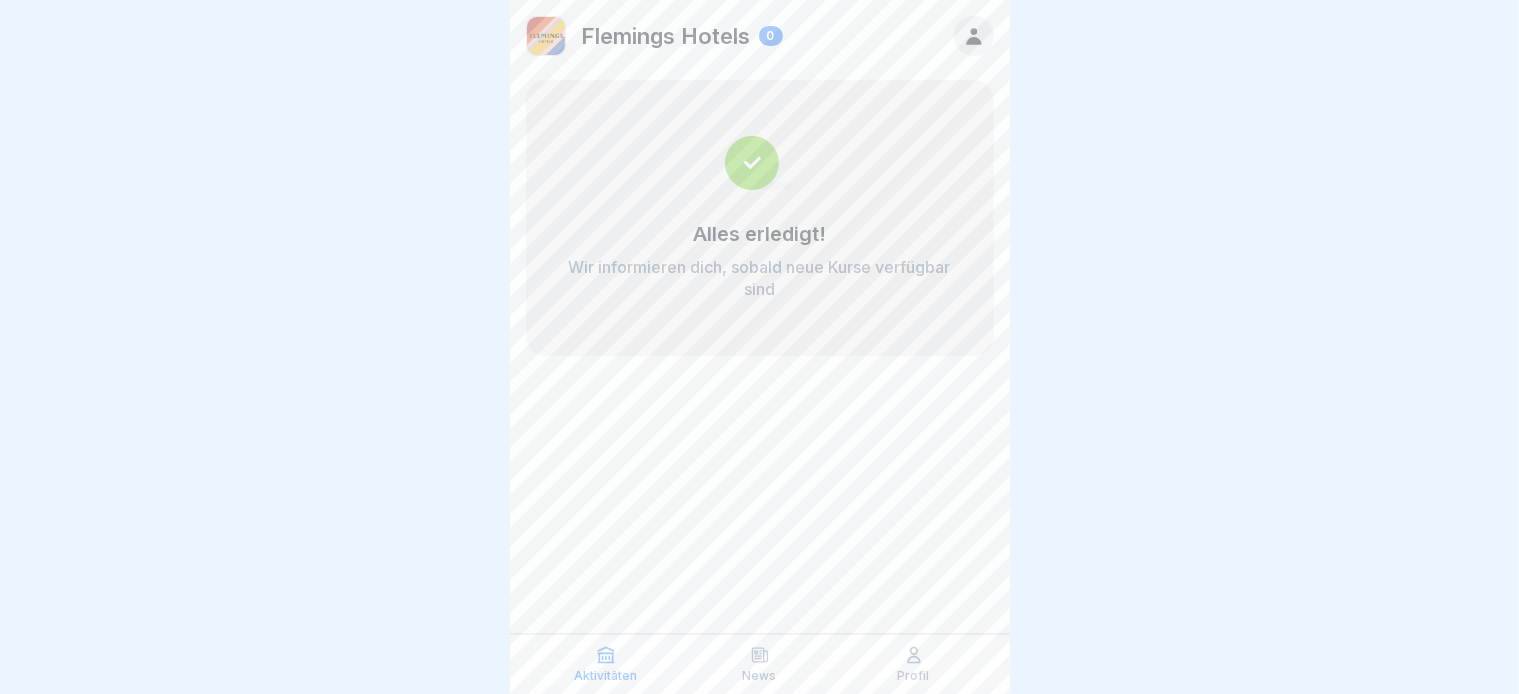 click 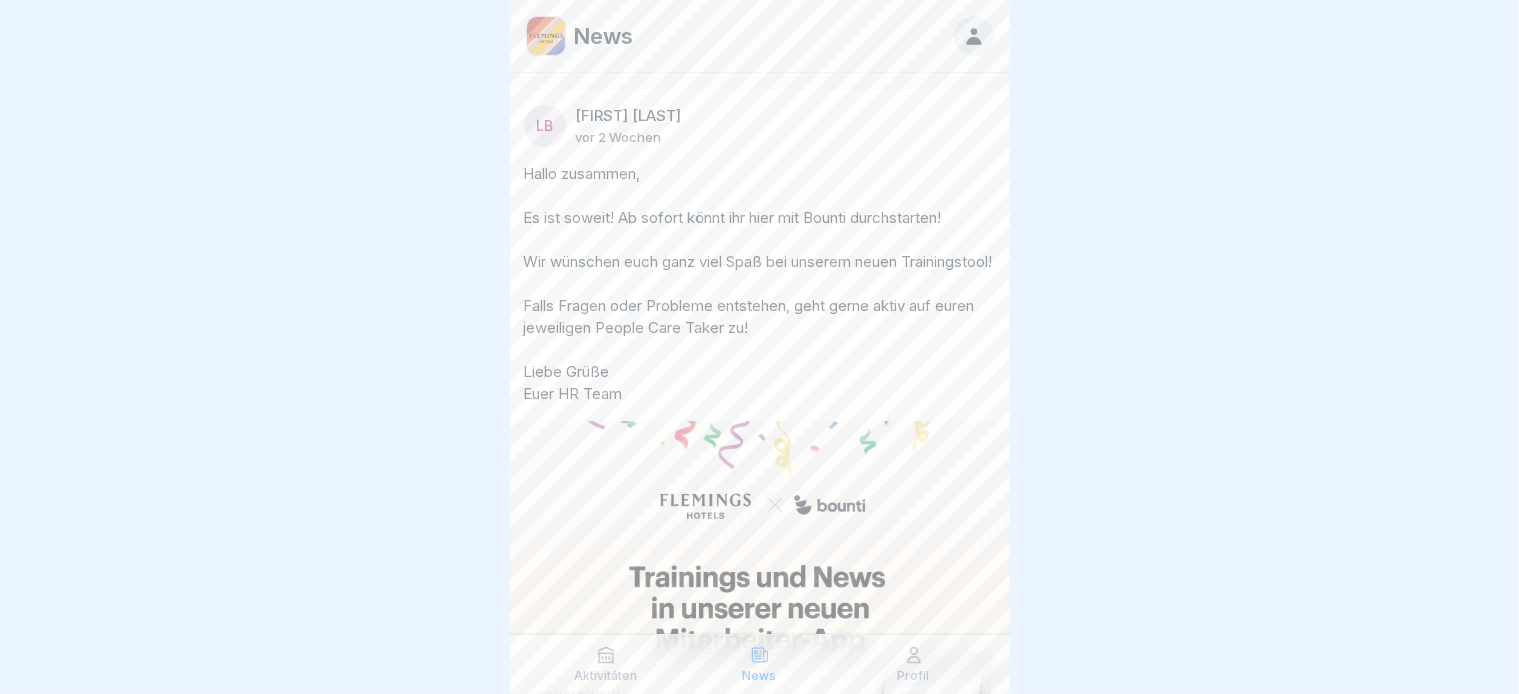 click on "Aktivitäten" at bounding box center [606, 664] 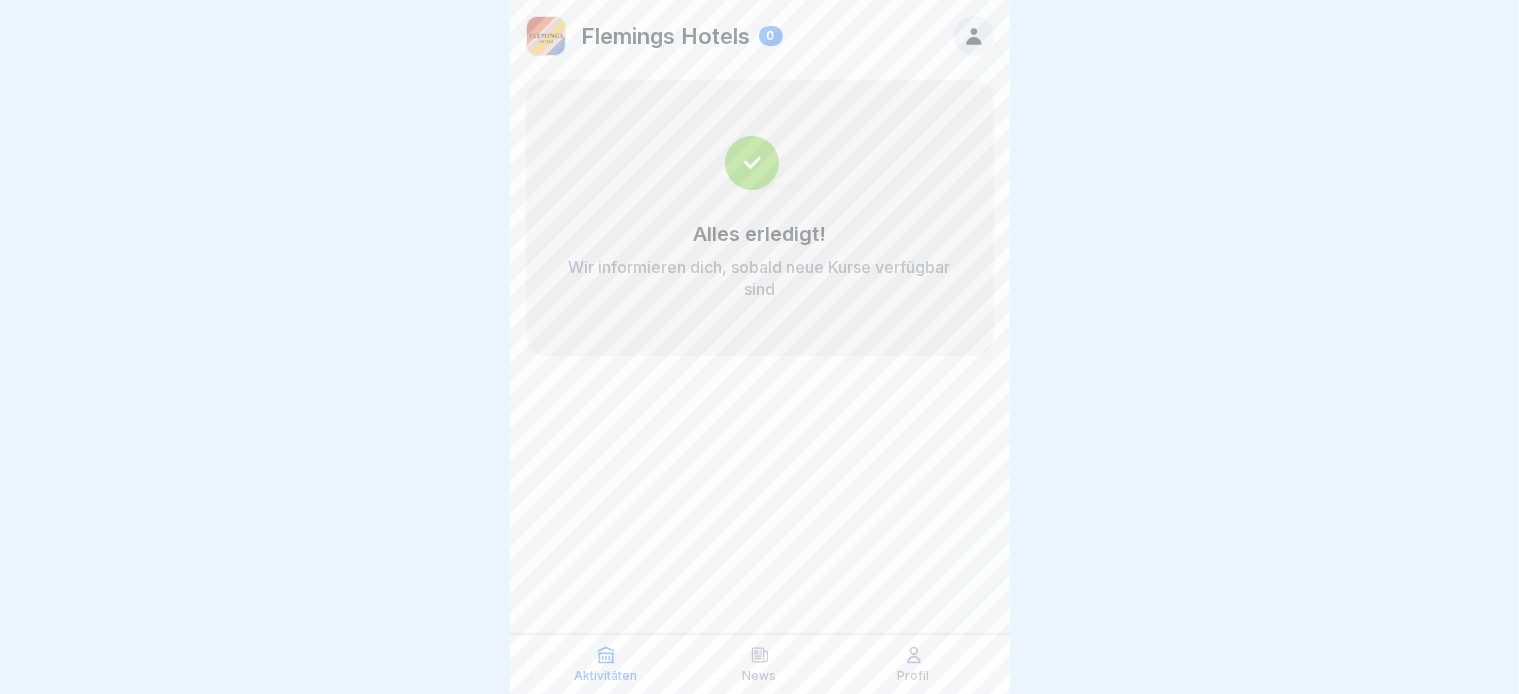 click on "Profil" at bounding box center [914, 676] 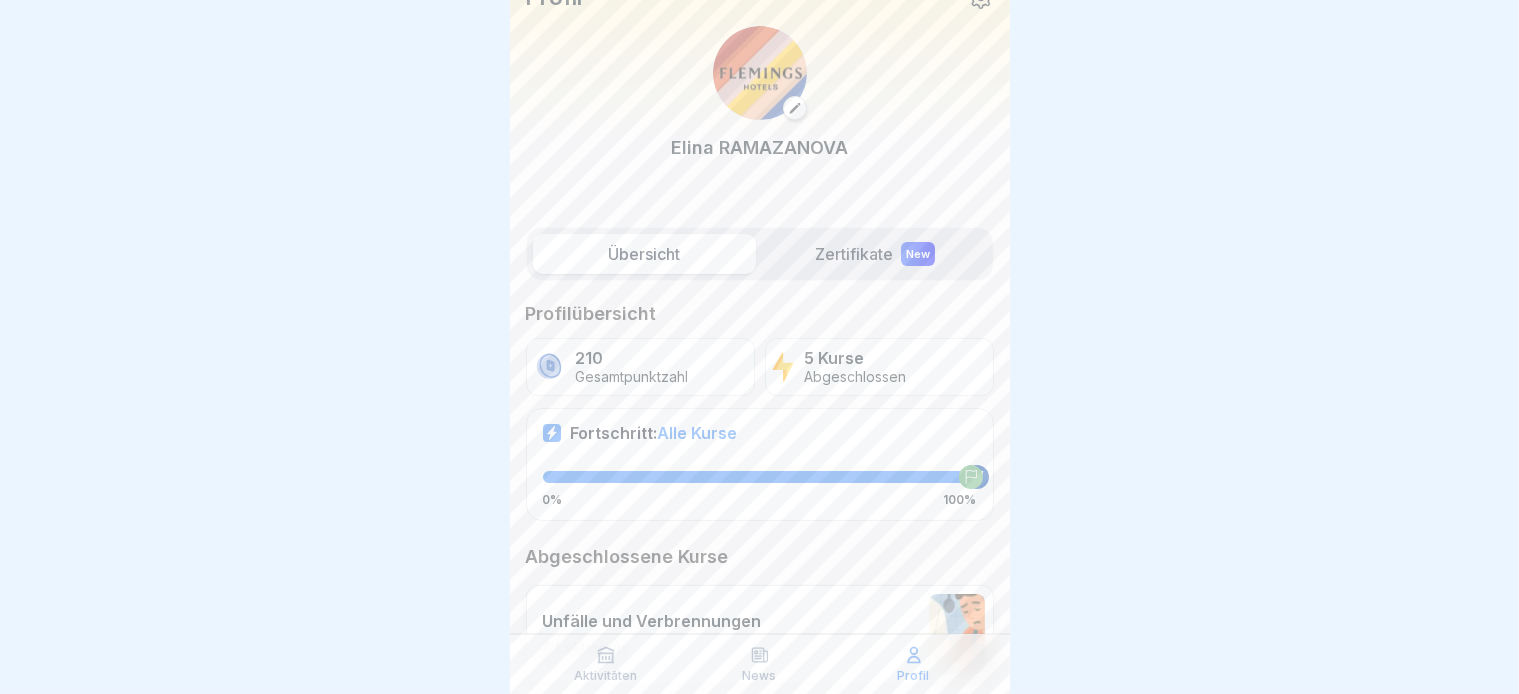 scroll, scrollTop: 0, scrollLeft: 0, axis: both 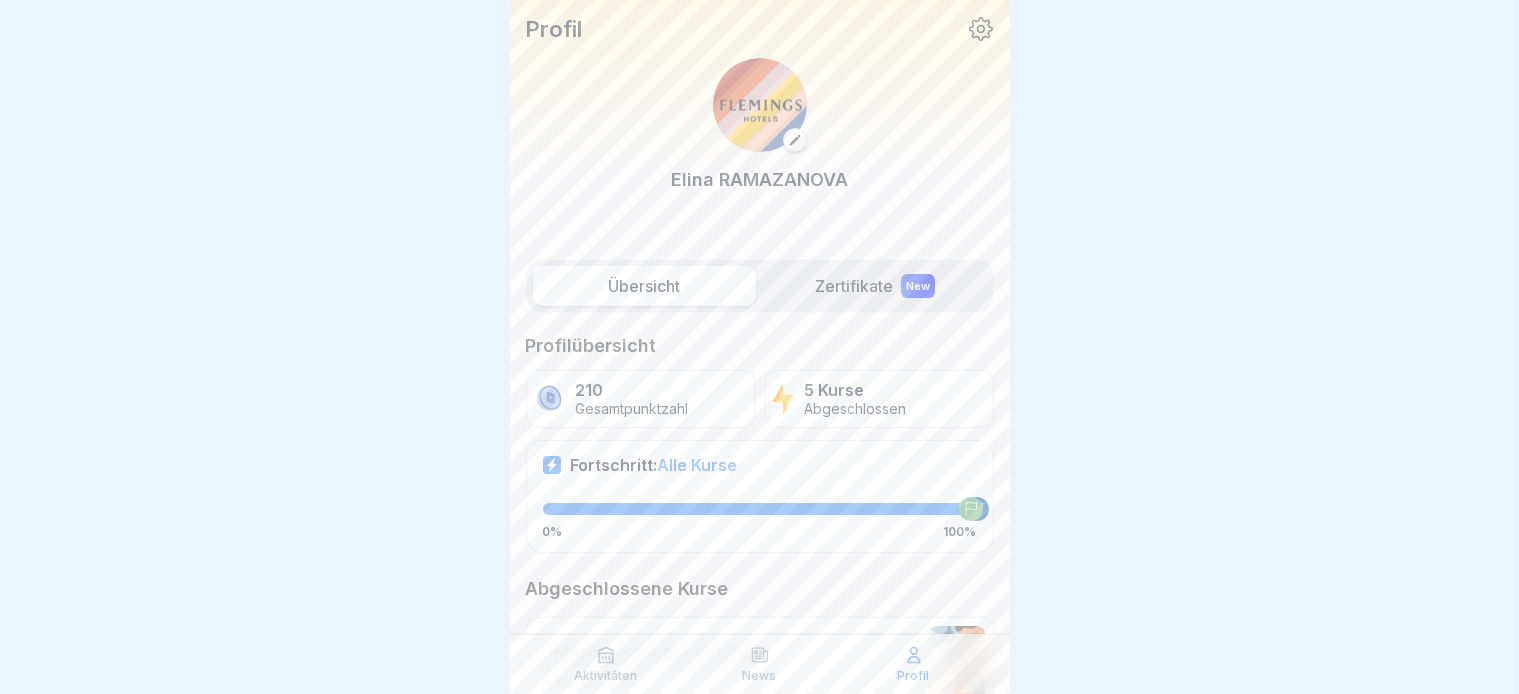 click 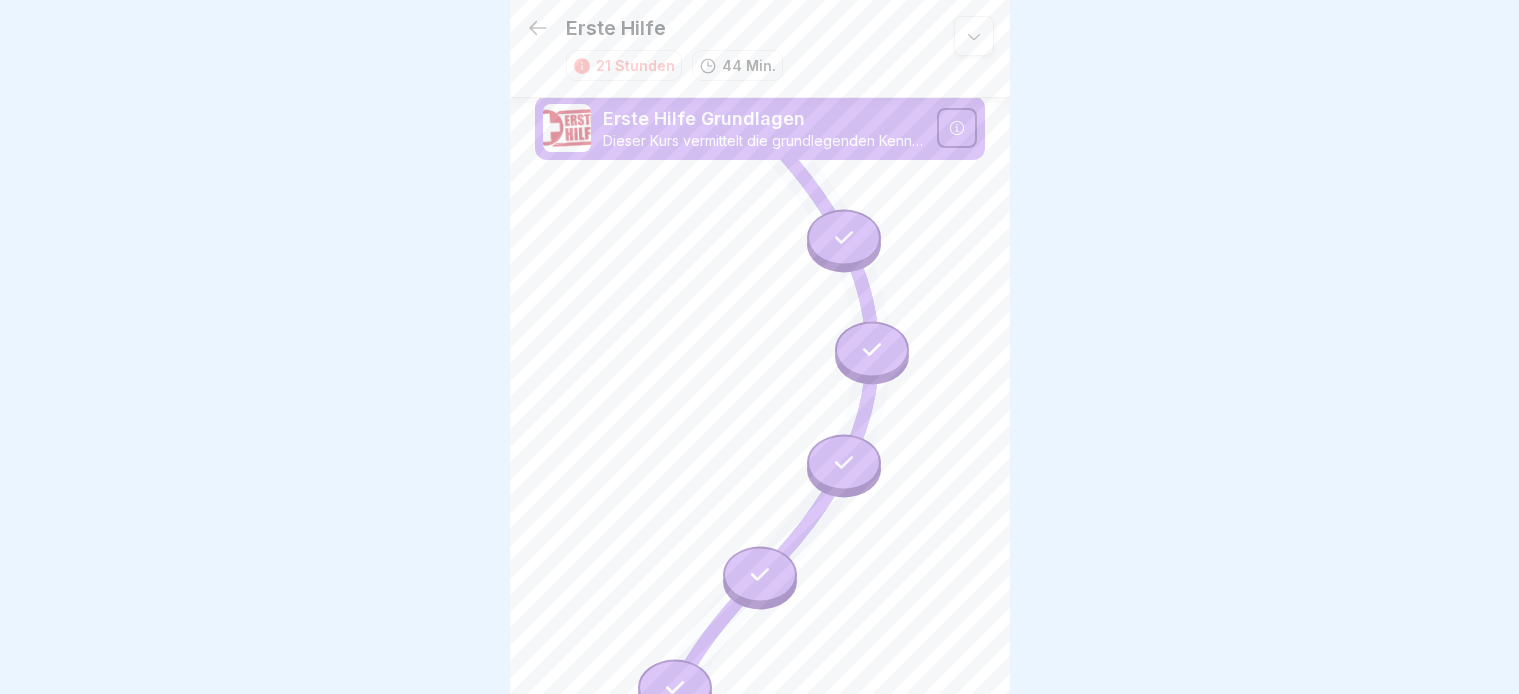 scroll, scrollTop: 0, scrollLeft: 0, axis: both 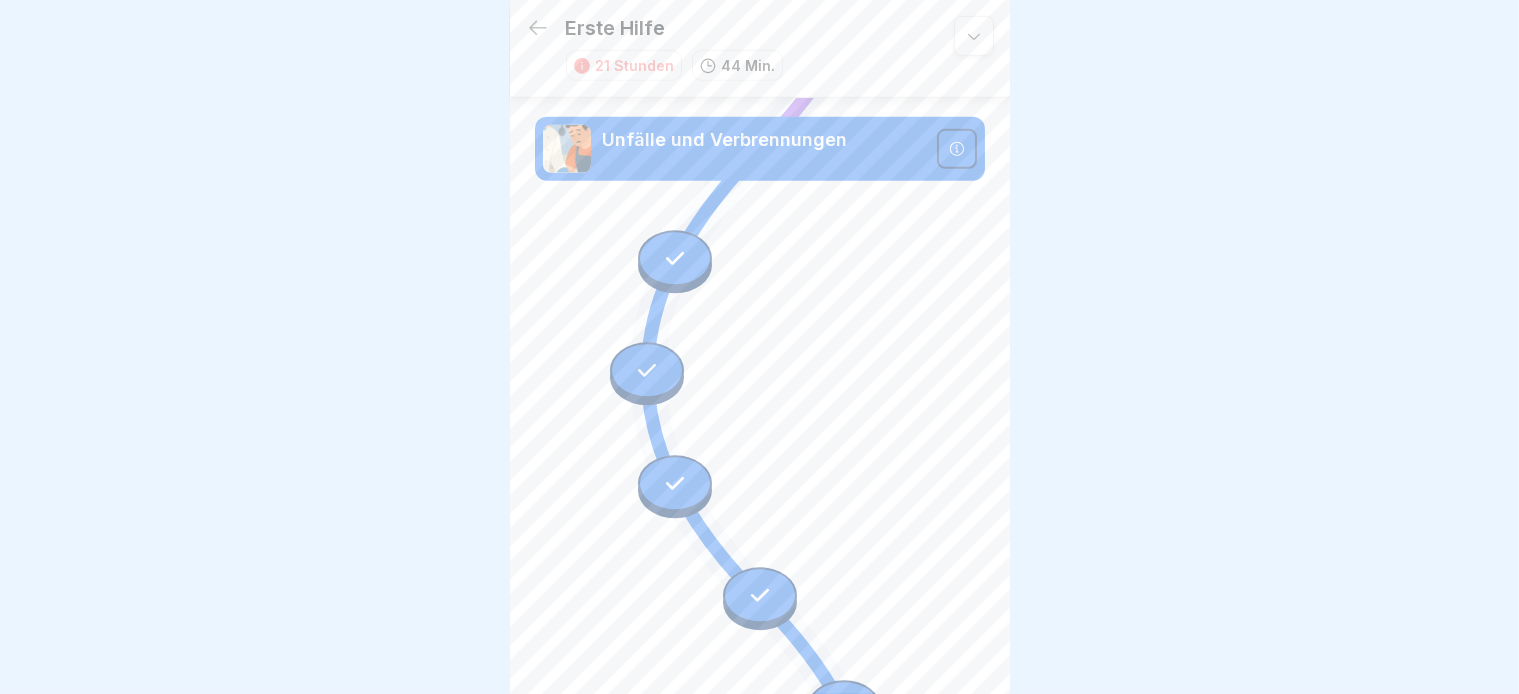 click 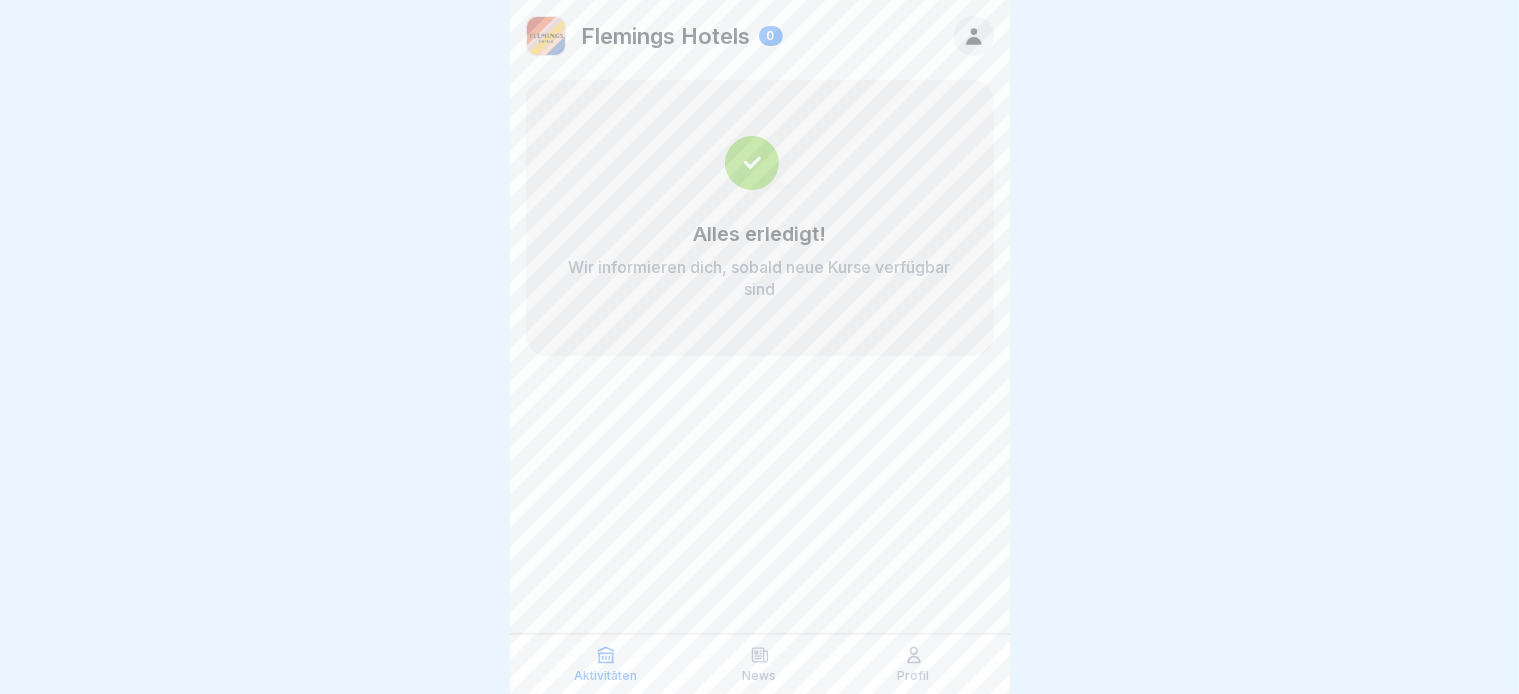 scroll, scrollTop: 0, scrollLeft: 0, axis: both 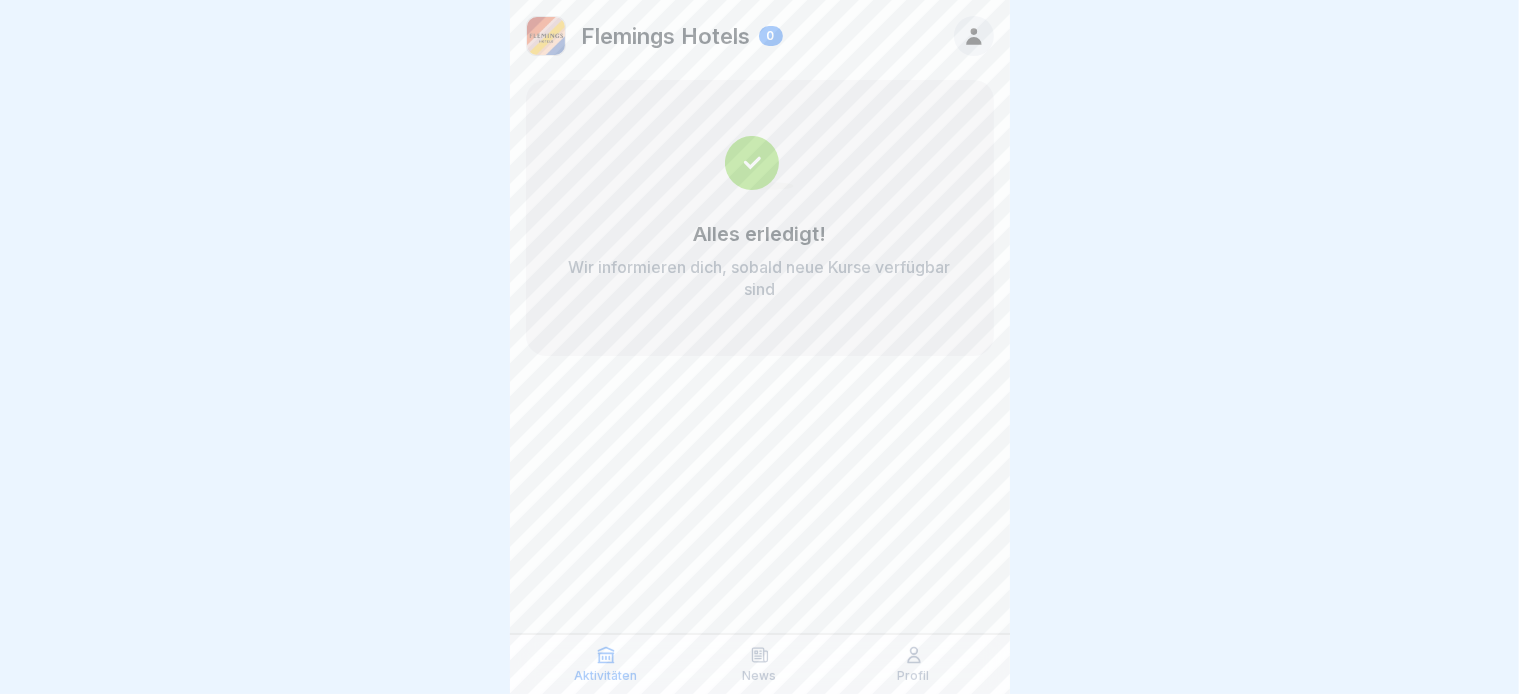 click on "Profil" at bounding box center (914, 664) 